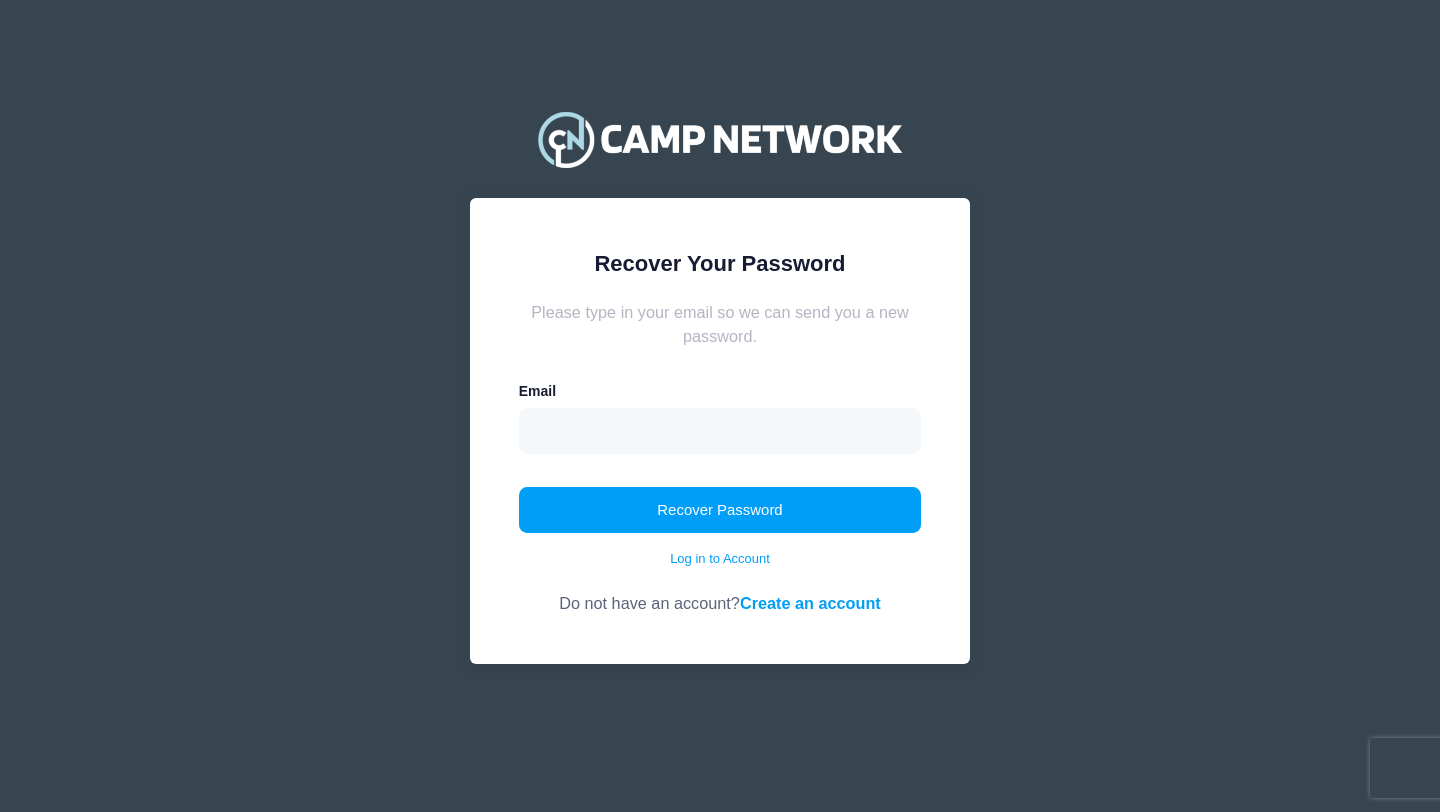 scroll, scrollTop: 0, scrollLeft: 0, axis: both 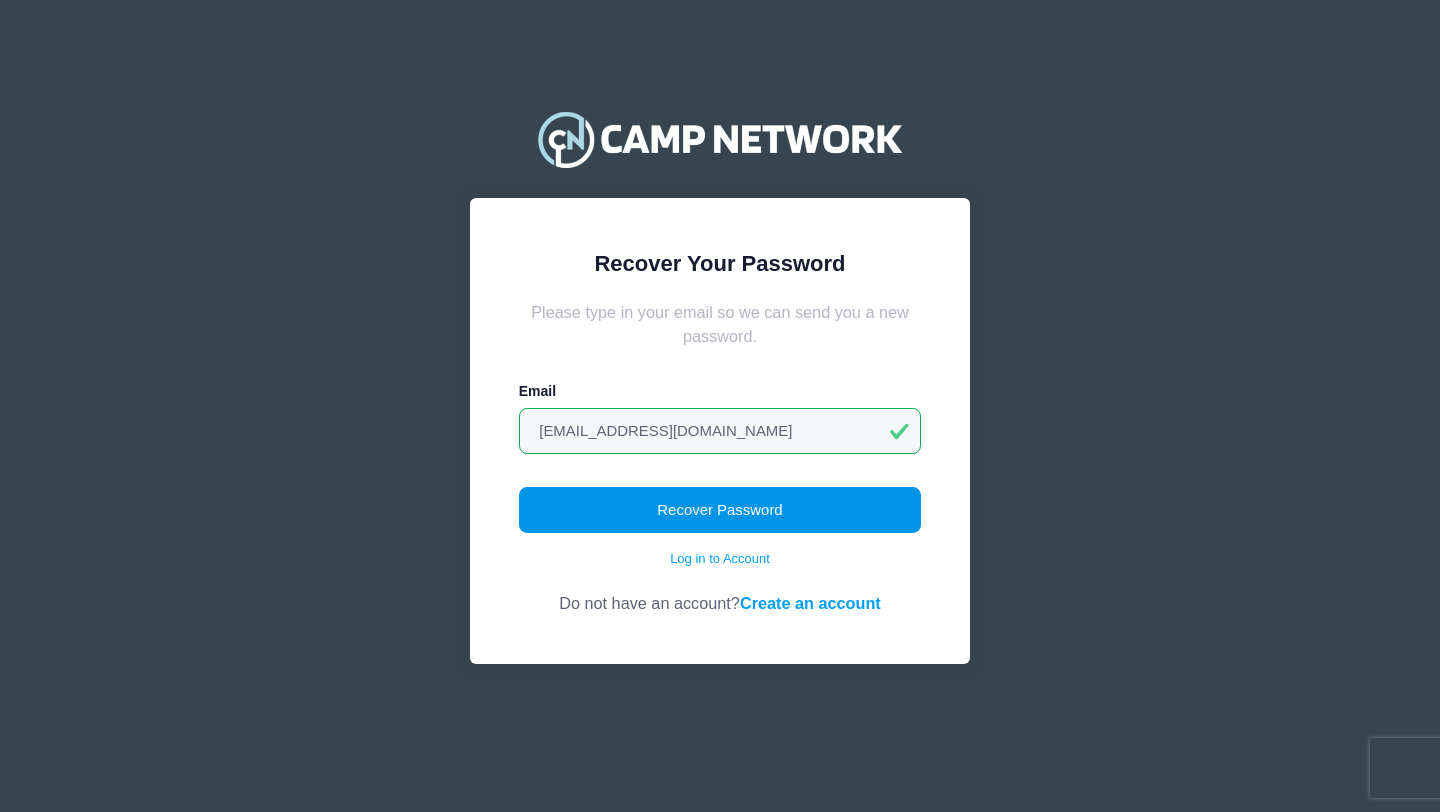 click on "Recover Password" at bounding box center [720, 510] 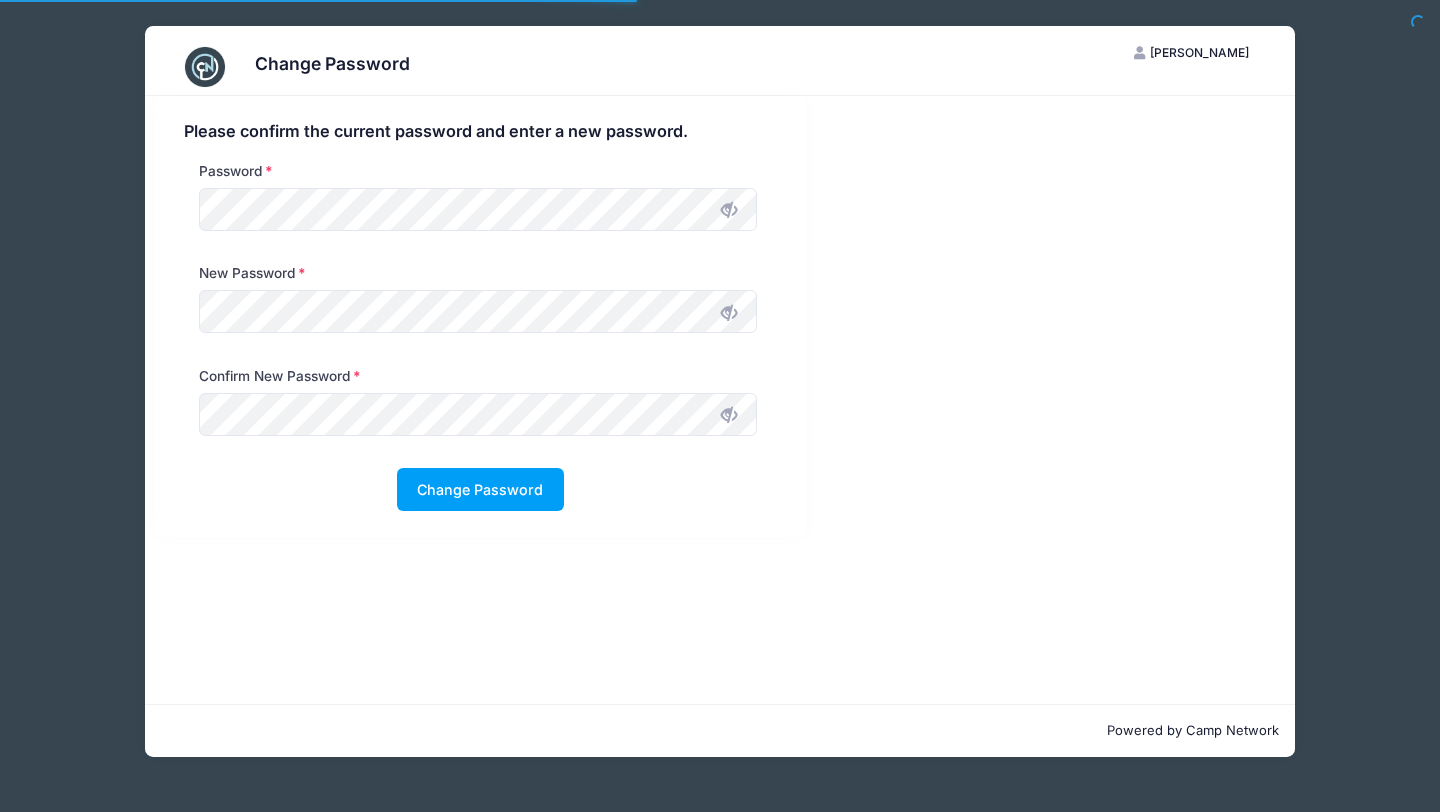 scroll, scrollTop: 0, scrollLeft: 0, axis: both 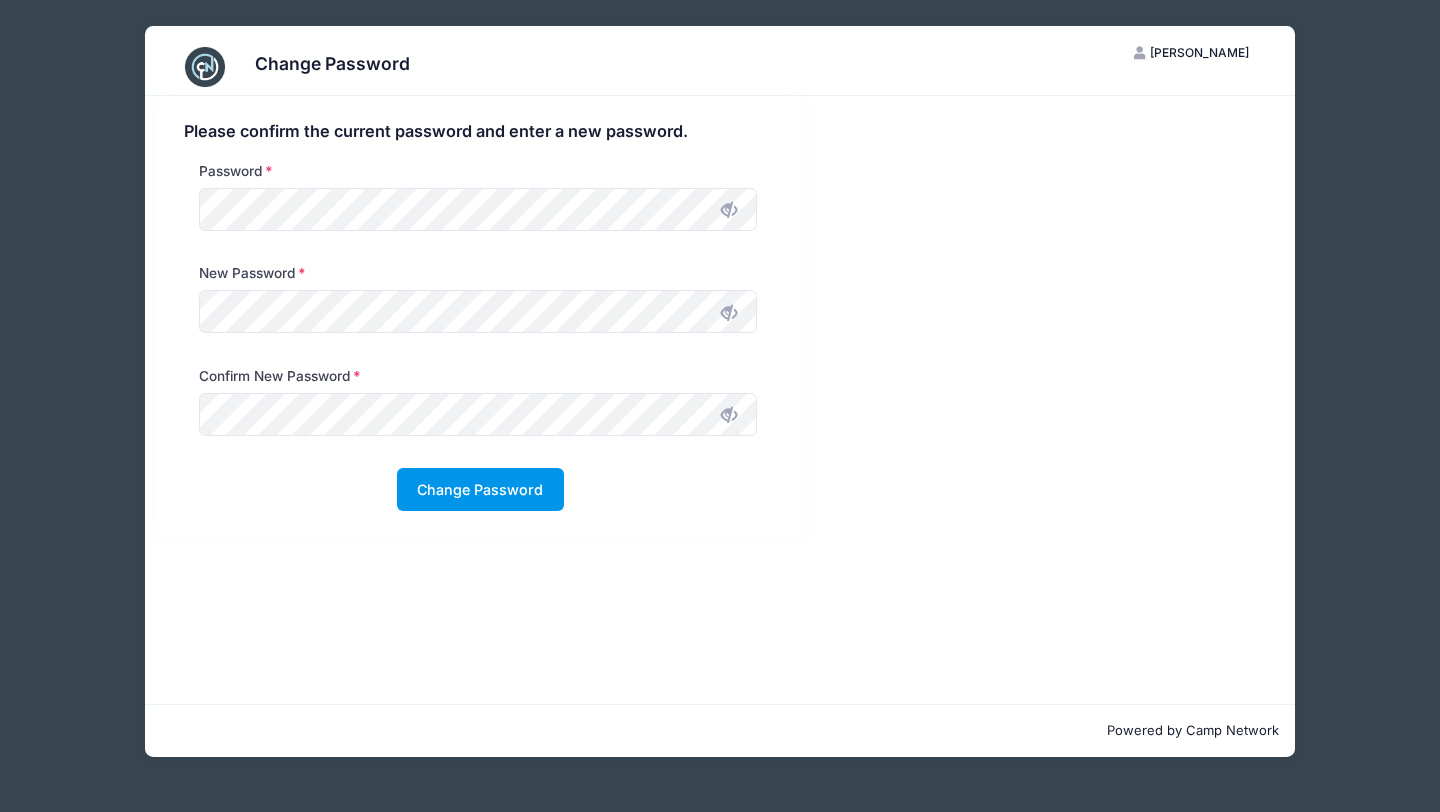 click on "Change Password" at bounding box center [480, 489] 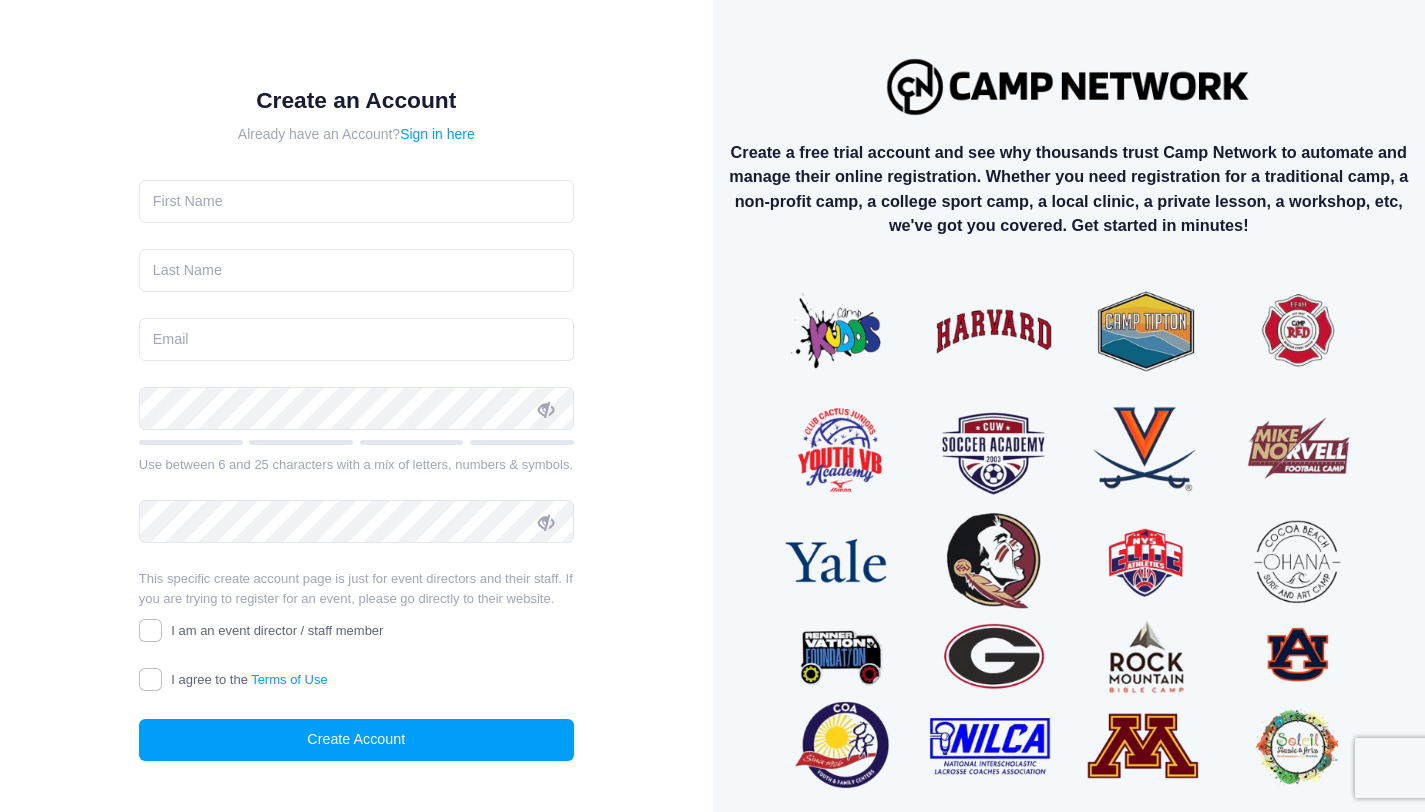 scroll, scrollTop: 0, scrollLeft: 0, axis: both 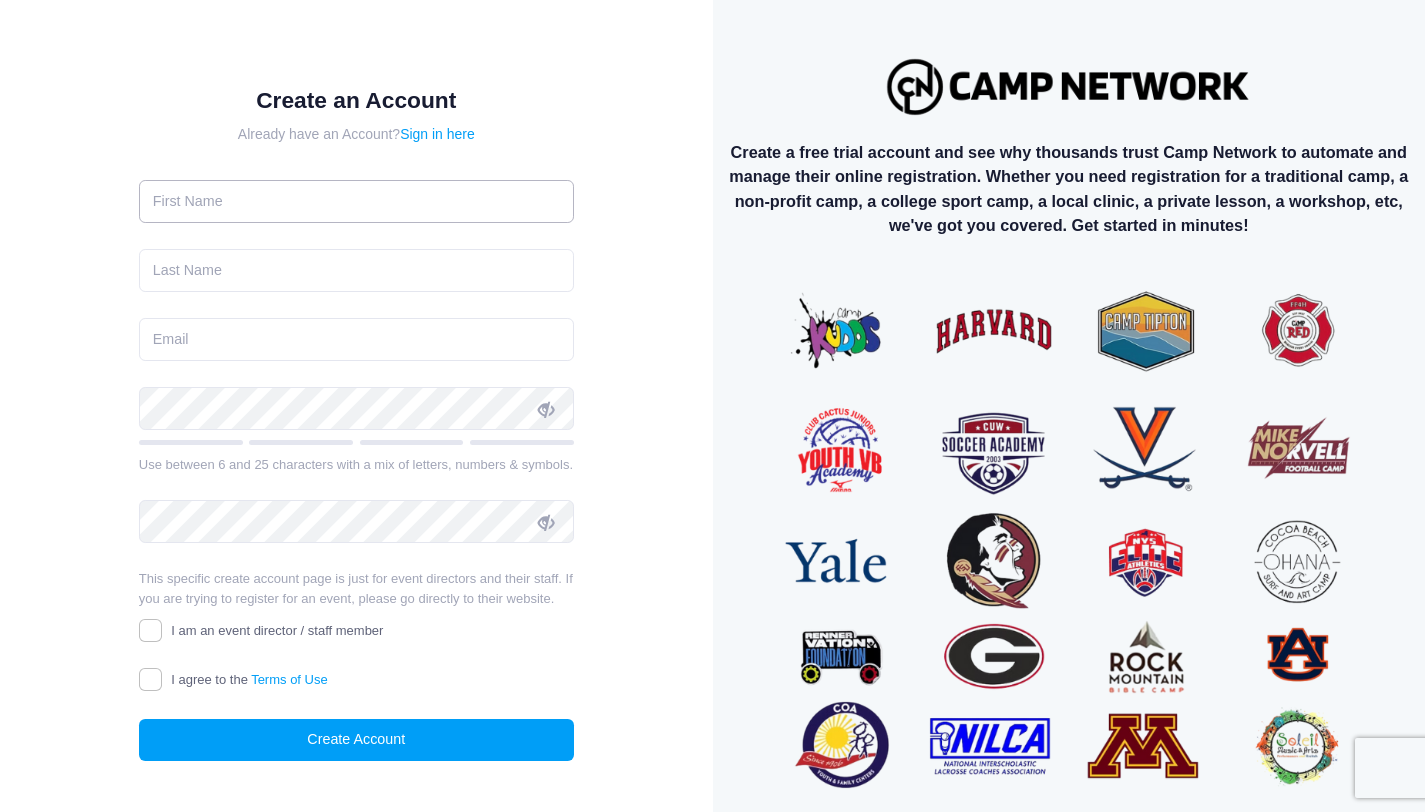 click at bounding box center (356, 201) 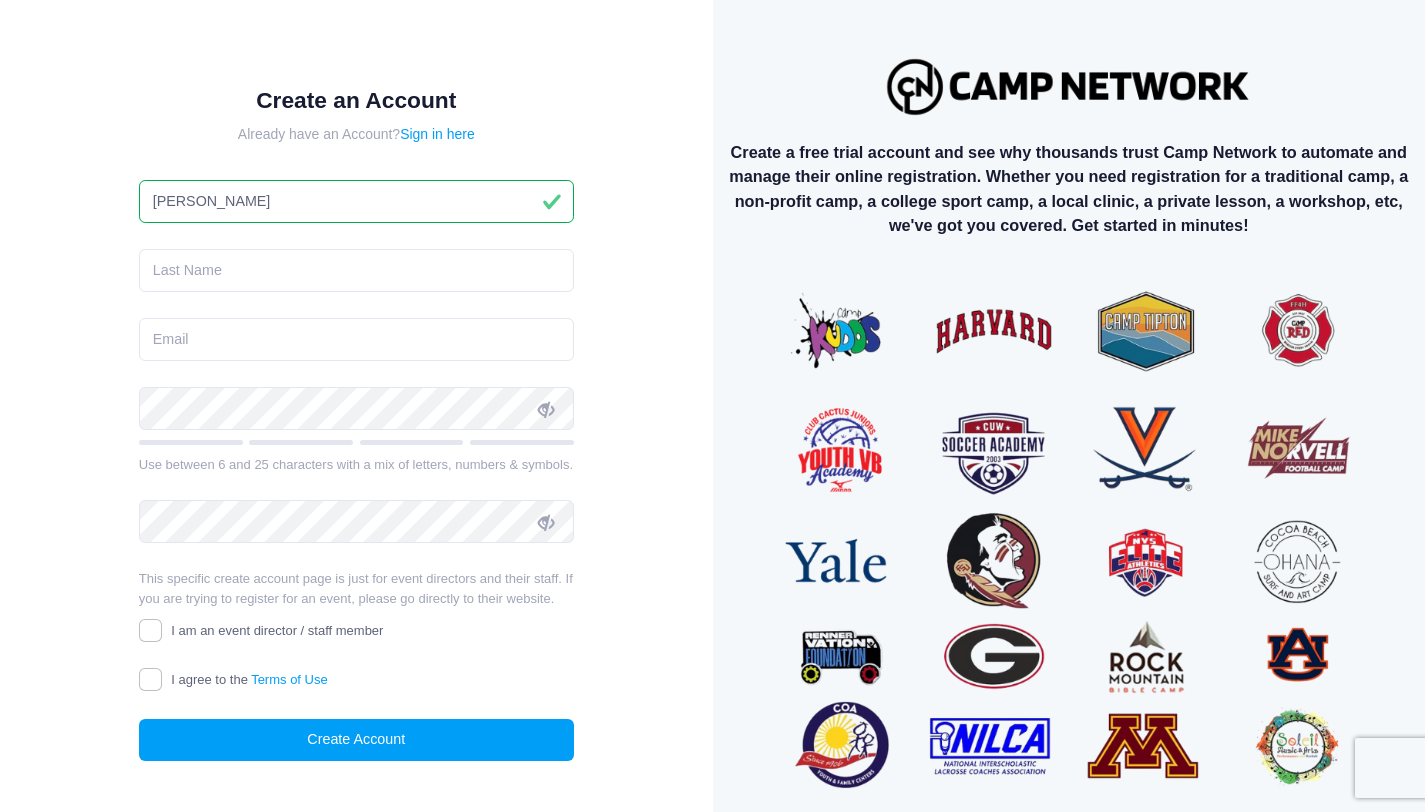 type on "[PERSON_NAME]" 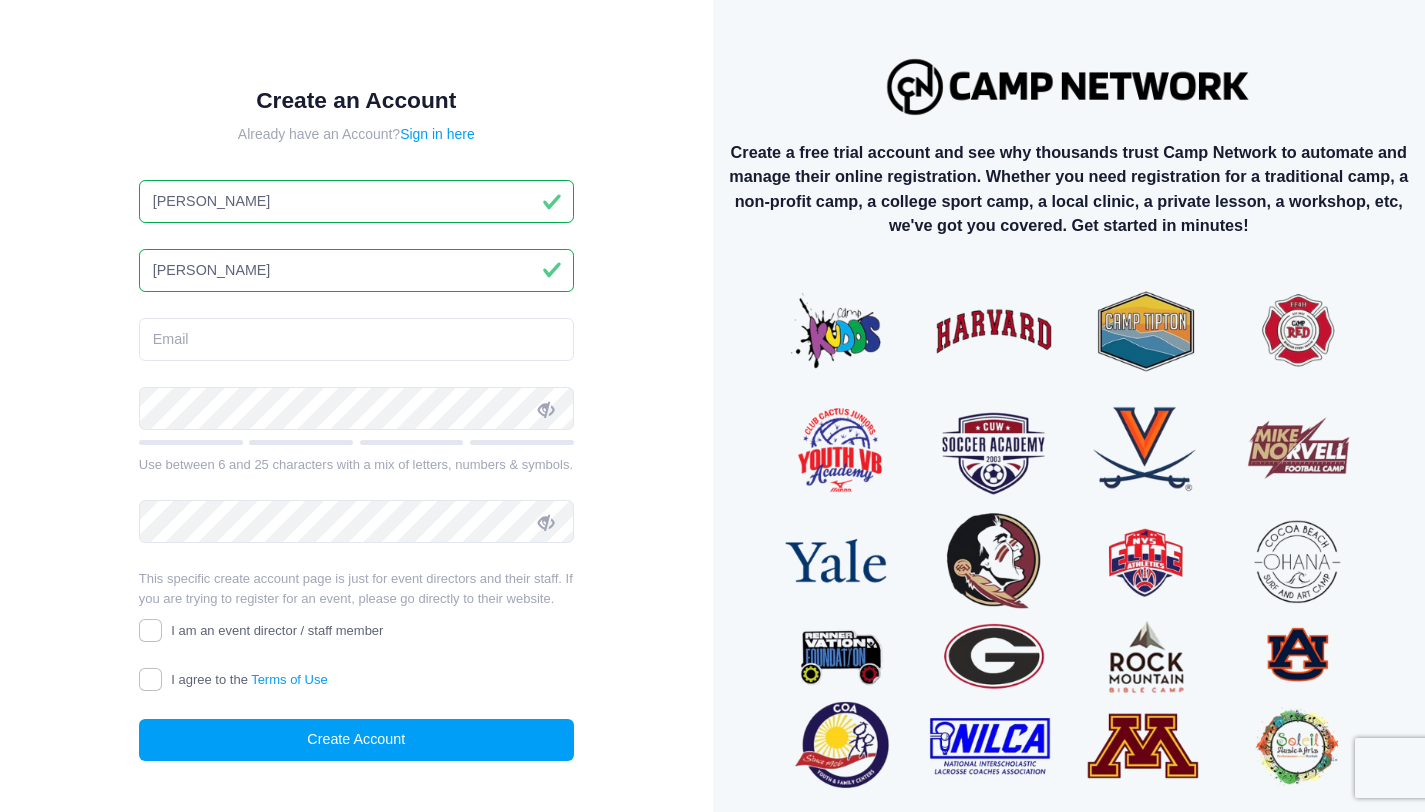 type on "[PERSON_NAME]" 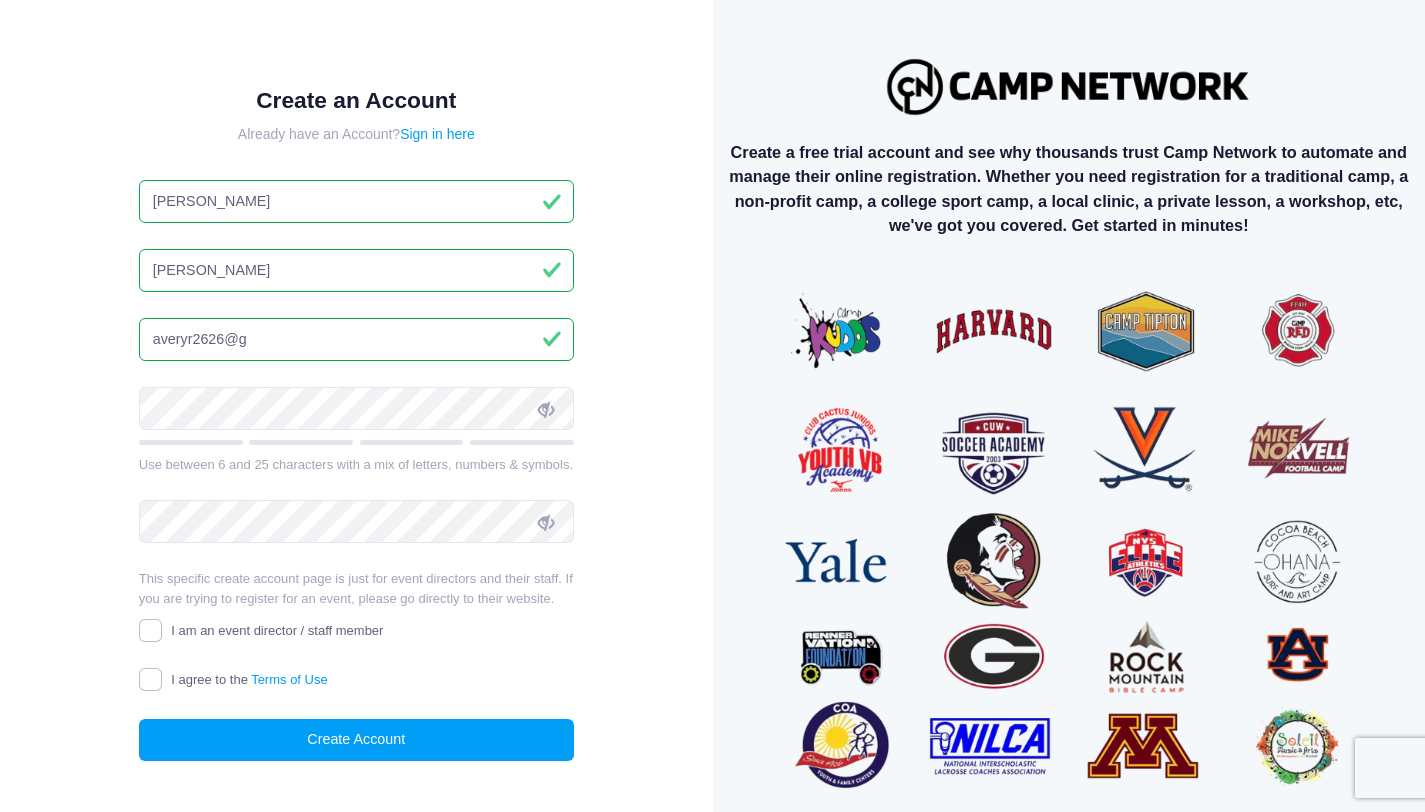 type on "averyr2626@gm" 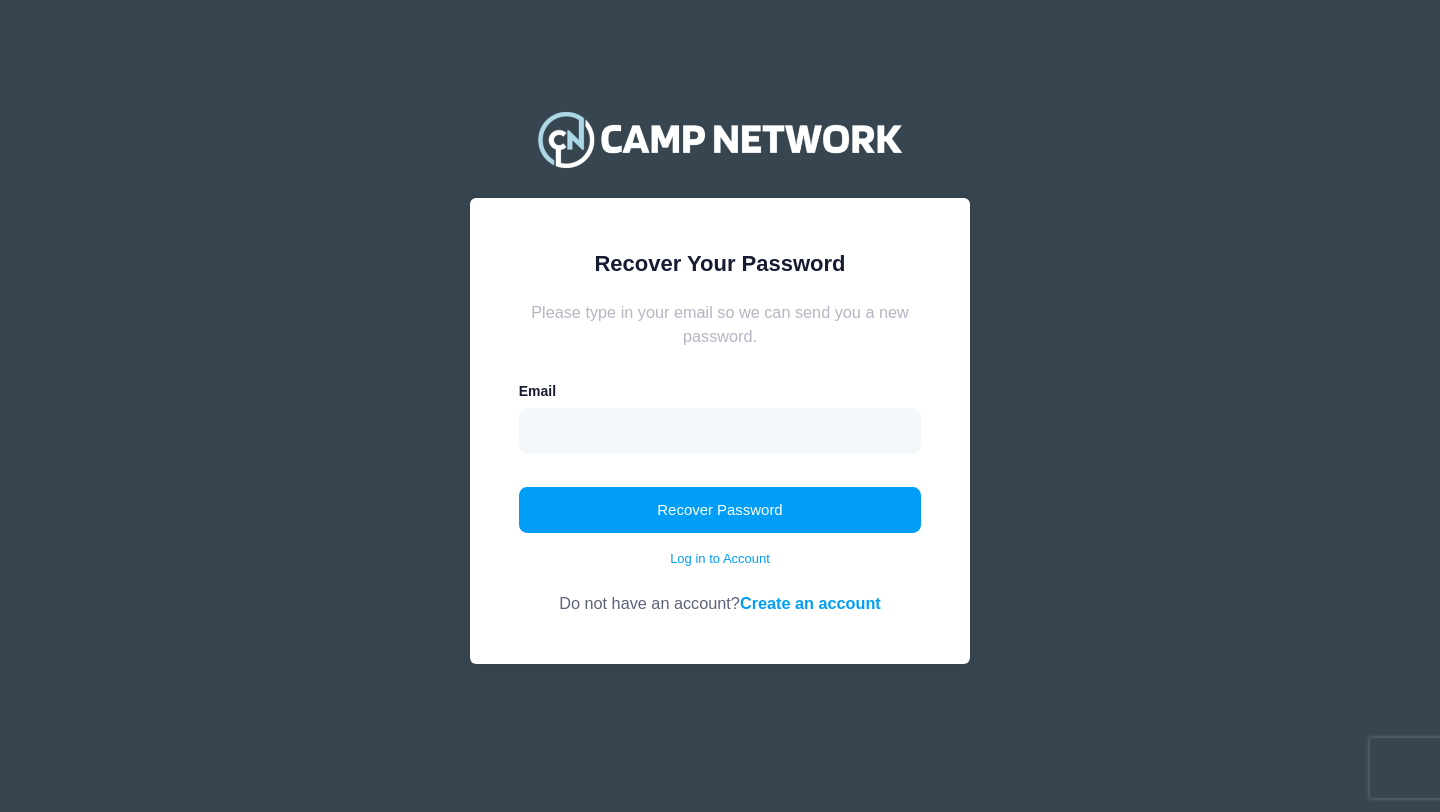 scroll, scrollTop: 0, scrollLeft: 0, axis: both 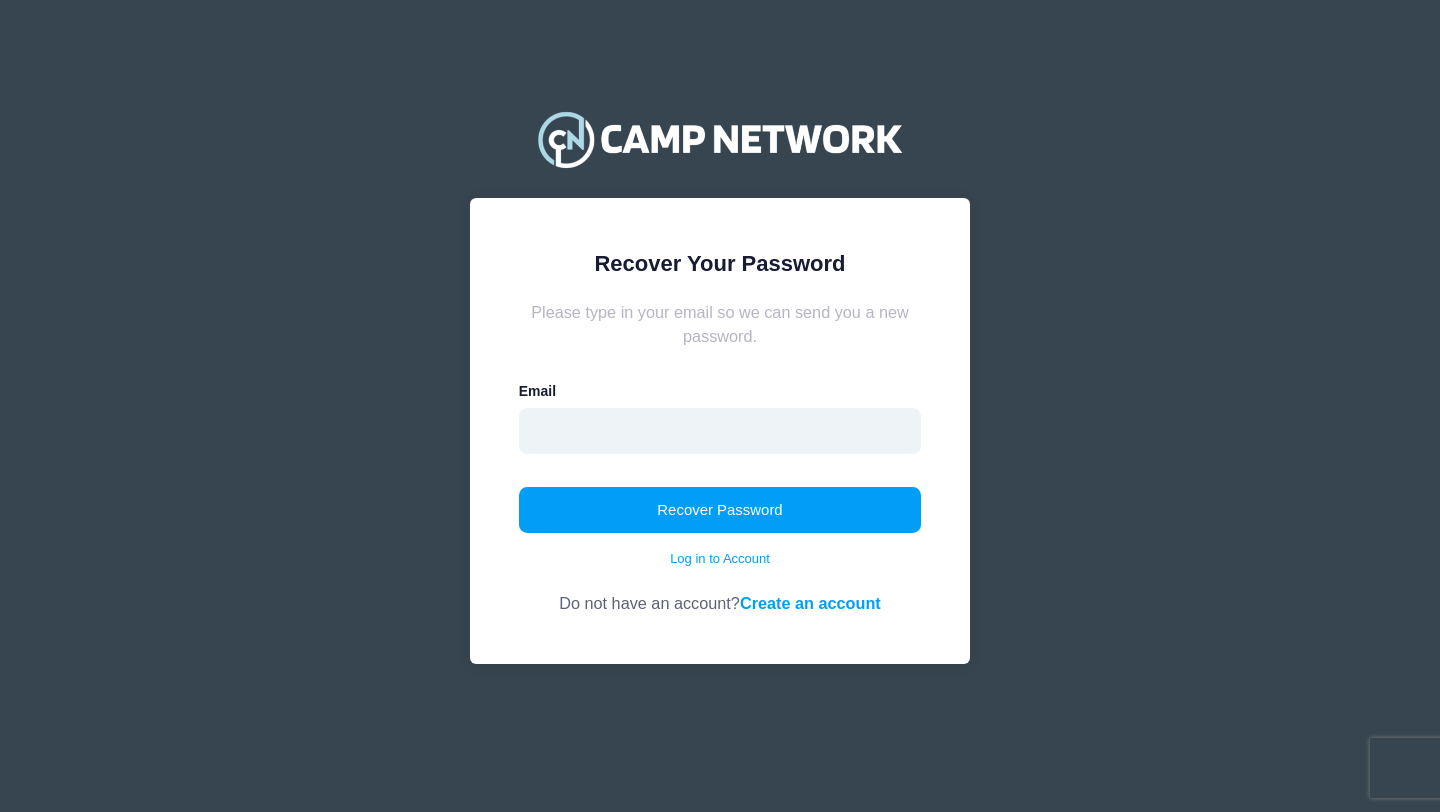 click at bounding box center [720, 431] 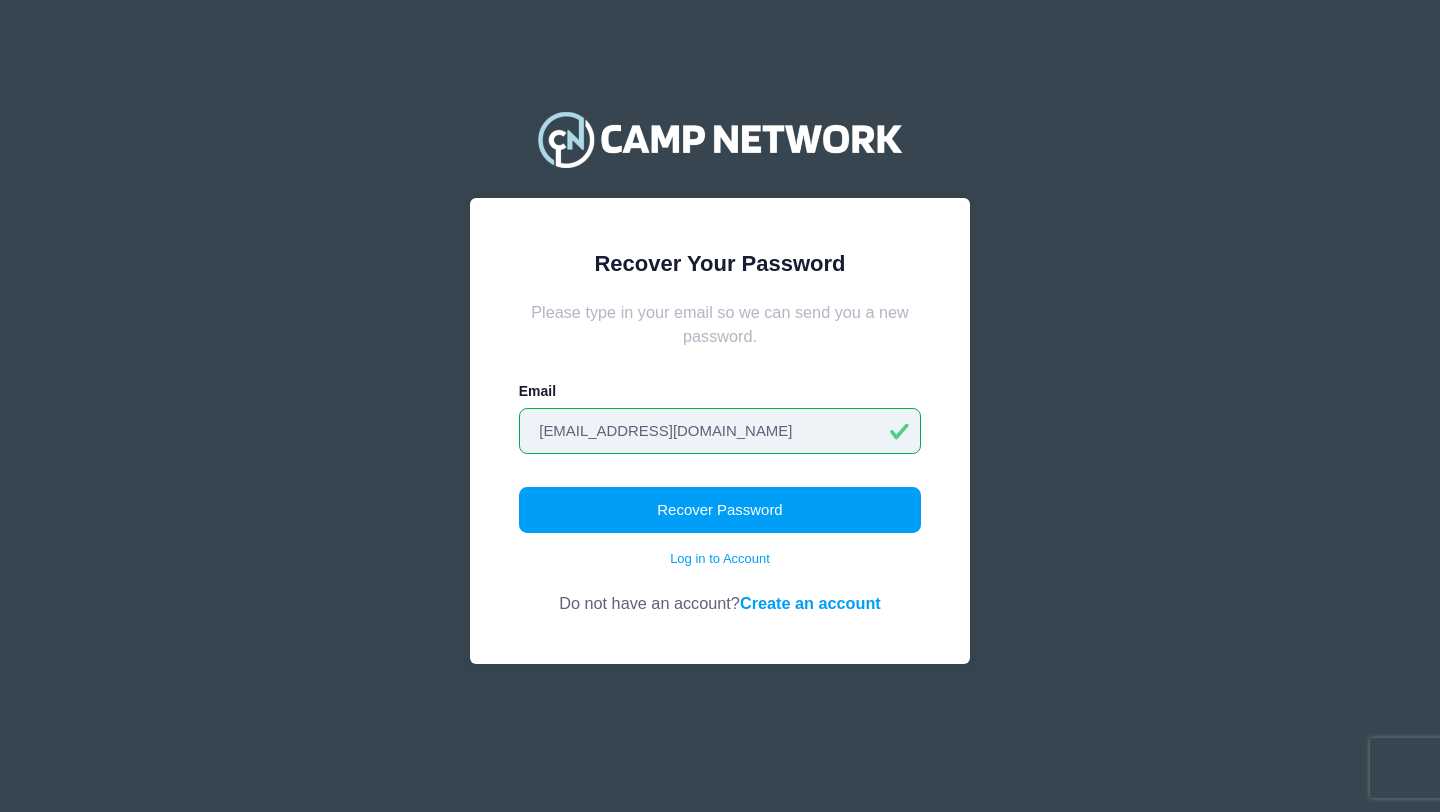 type on "jrine341@gmail.com" 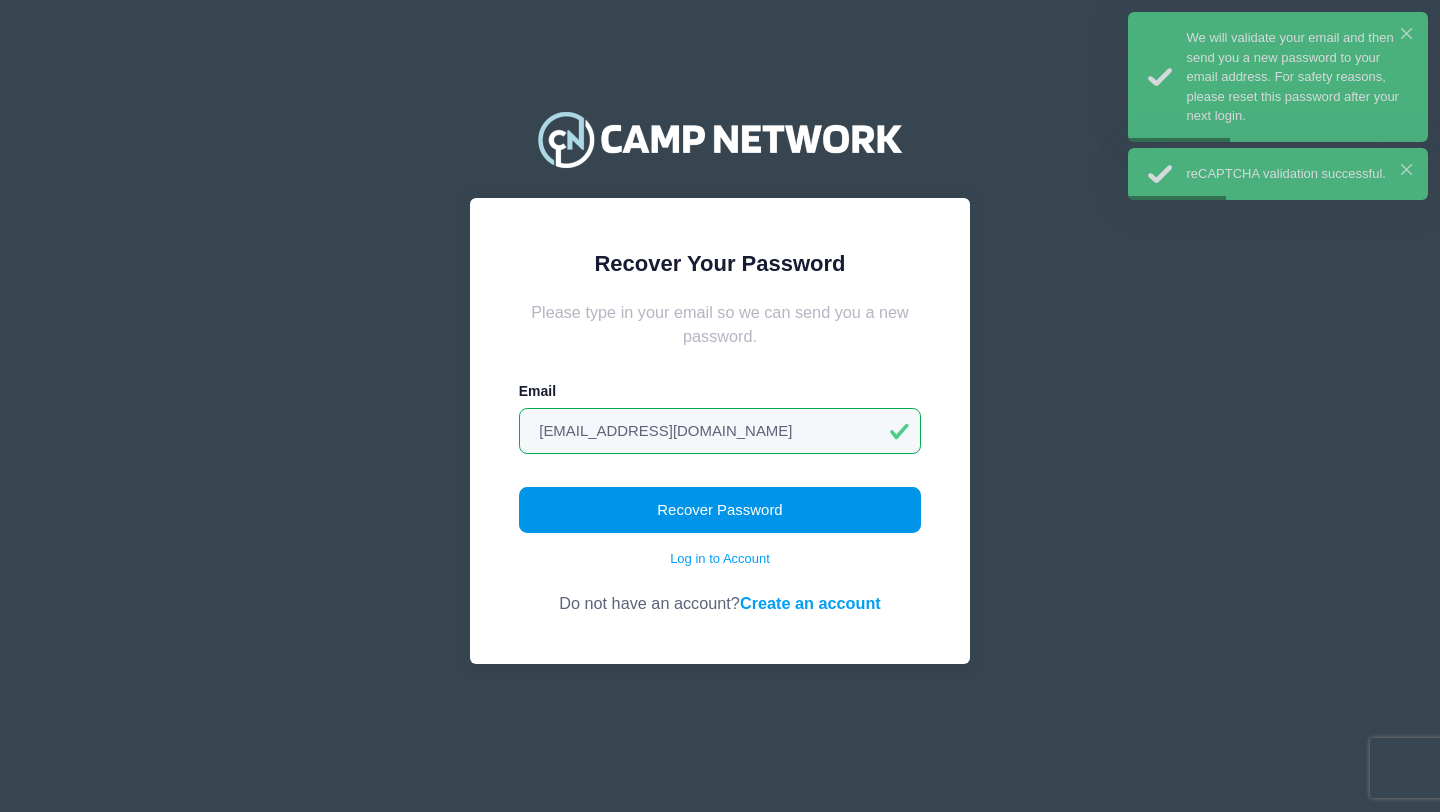 click on "Recover Password" at bounding box center (720, 510) 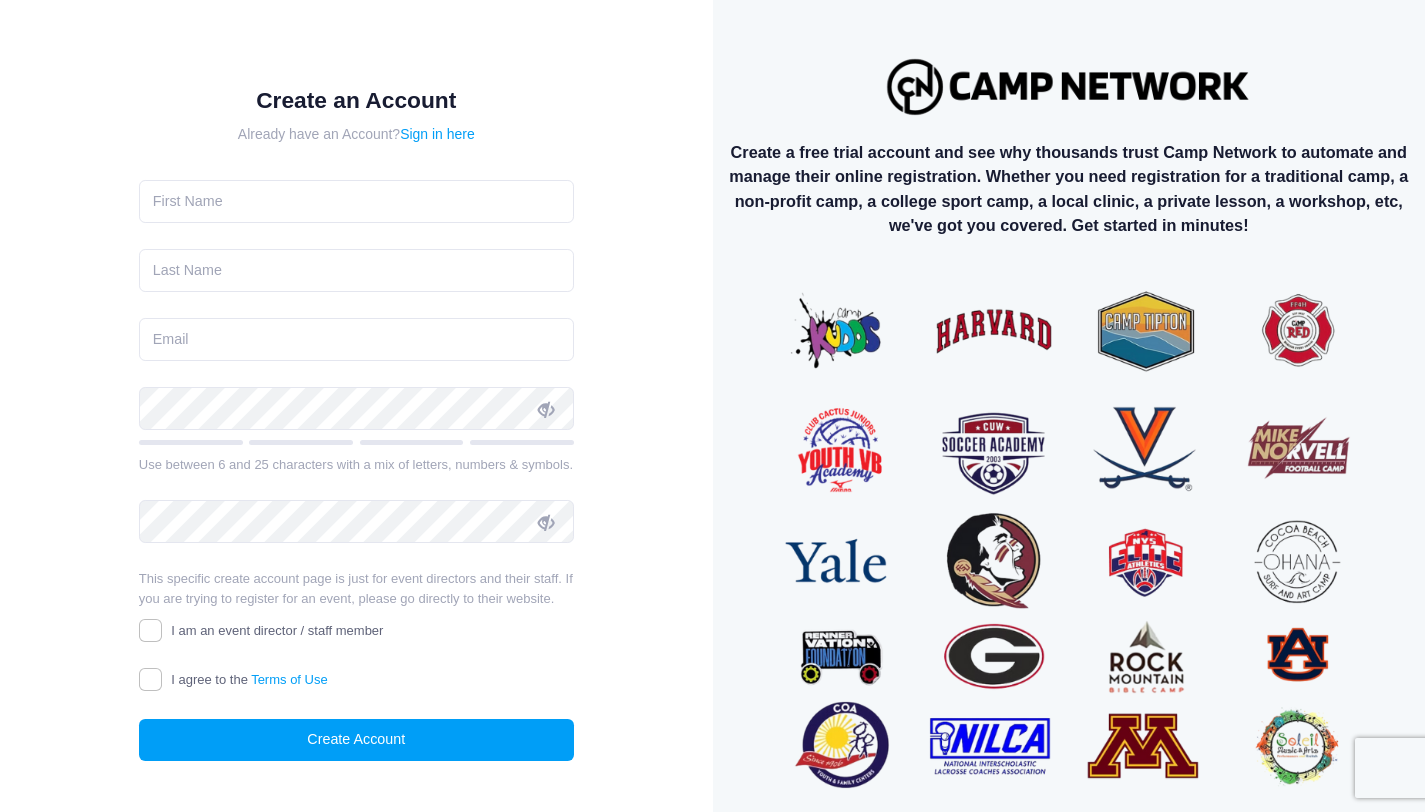 scroll, scrollTop: 0, scrollLeft: 0, axis: both 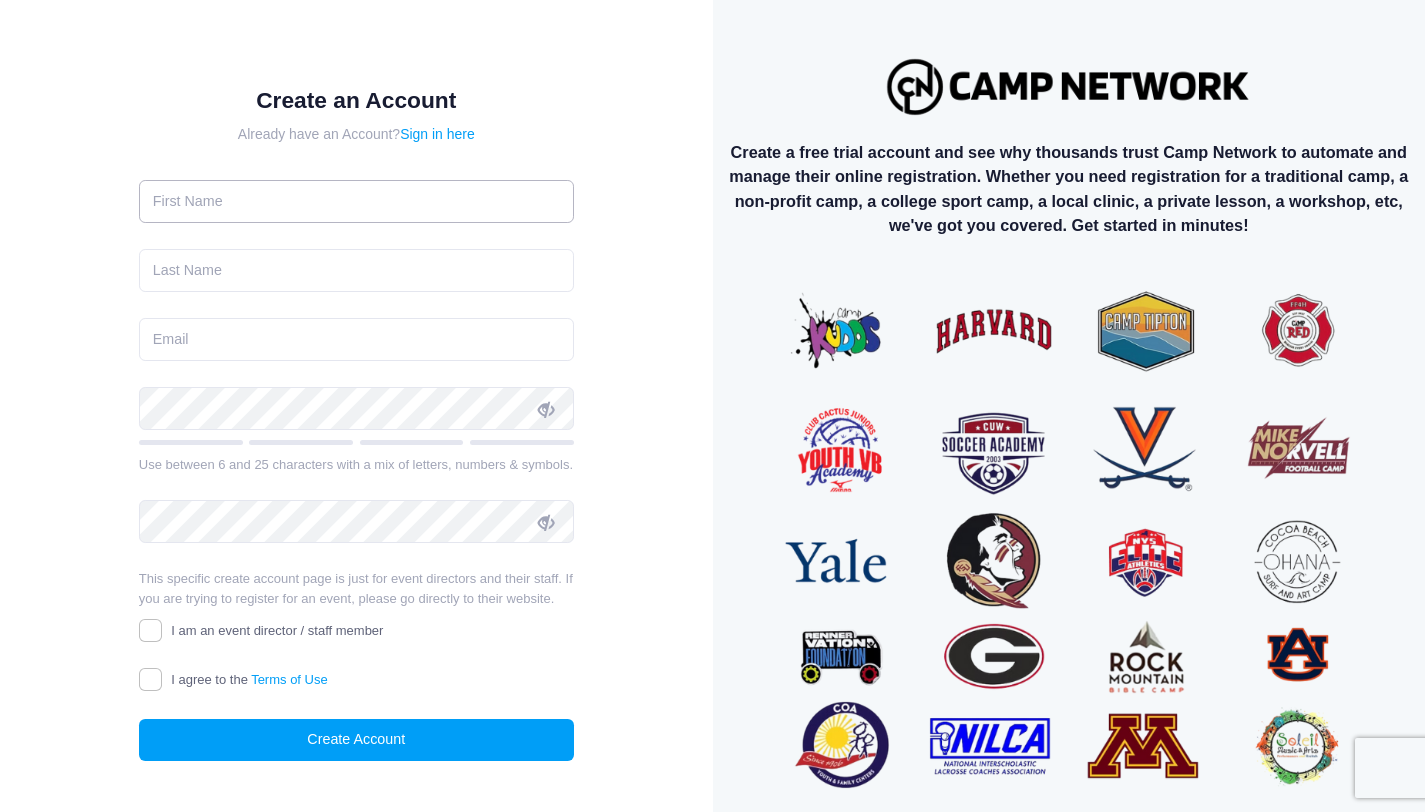 click at bounding box center [356, 201] 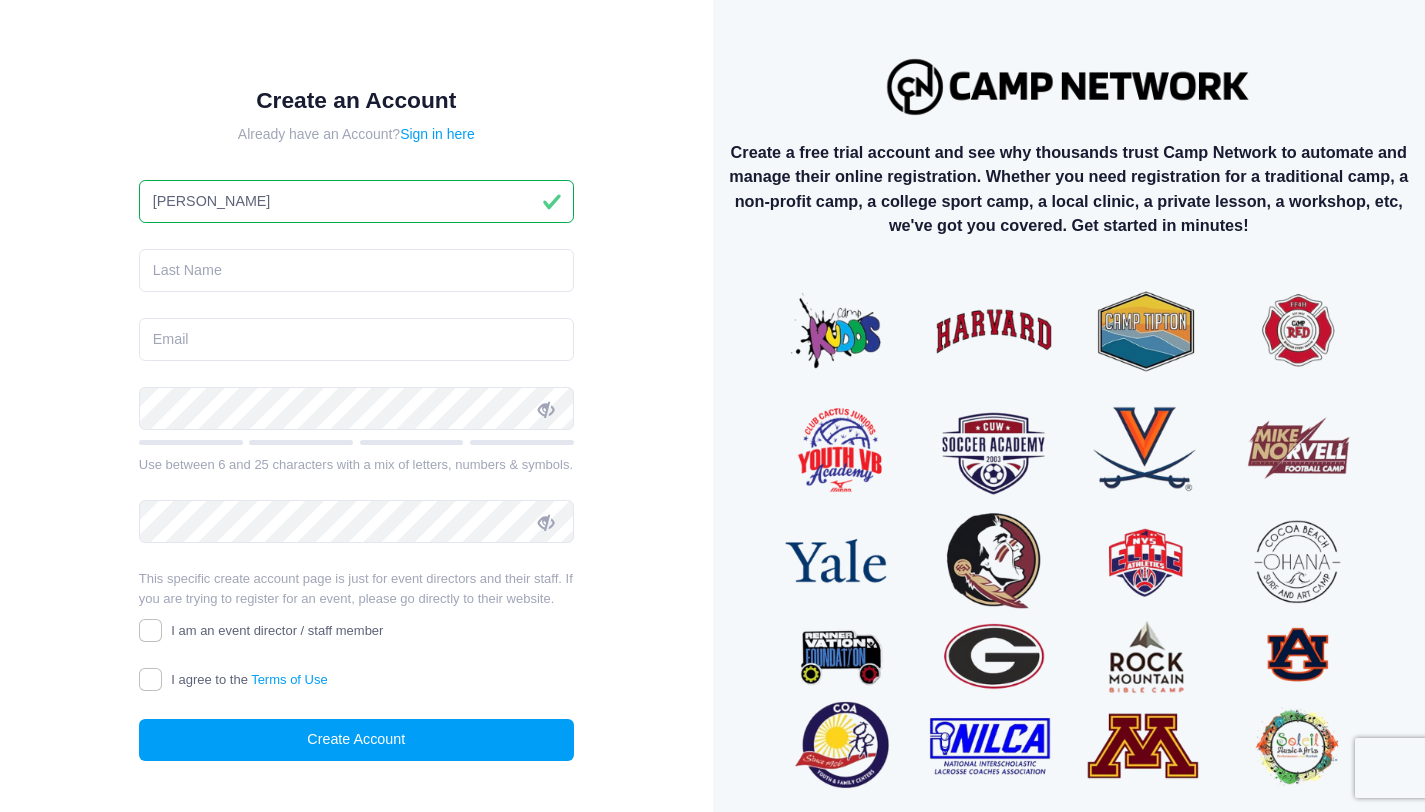 type on "Avery" 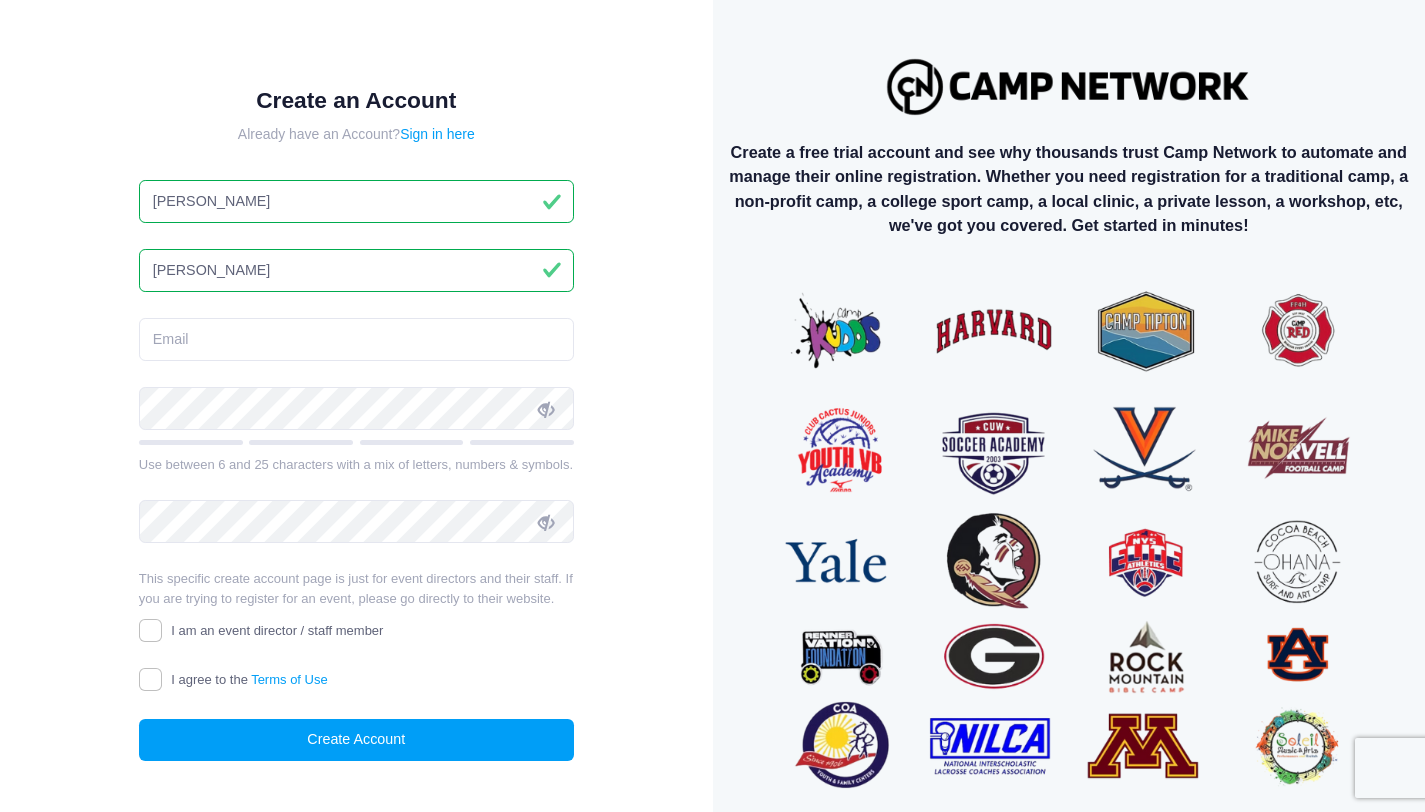 type on "Rine" 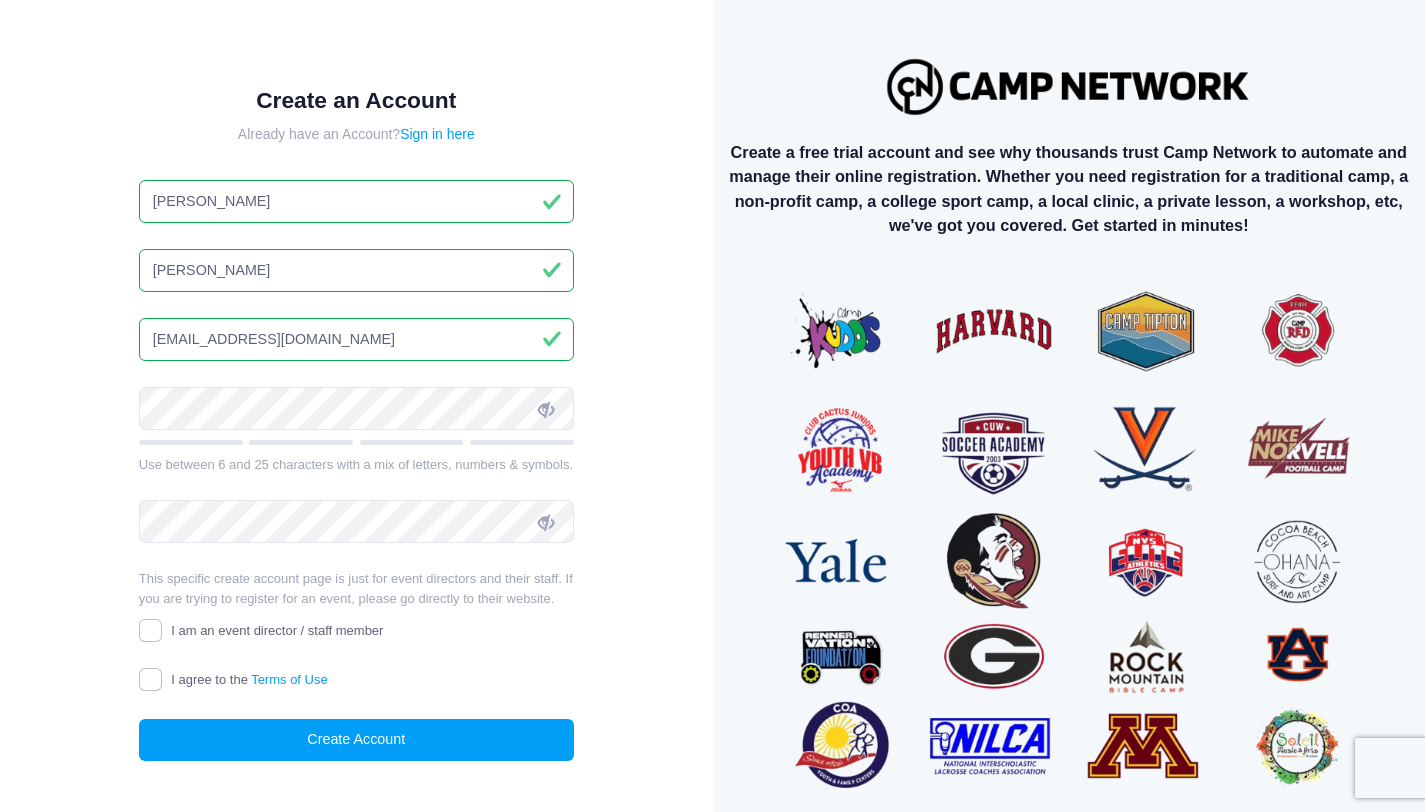 type on "[EMAIL_ADDRESS][DOMAIN_NAME]" 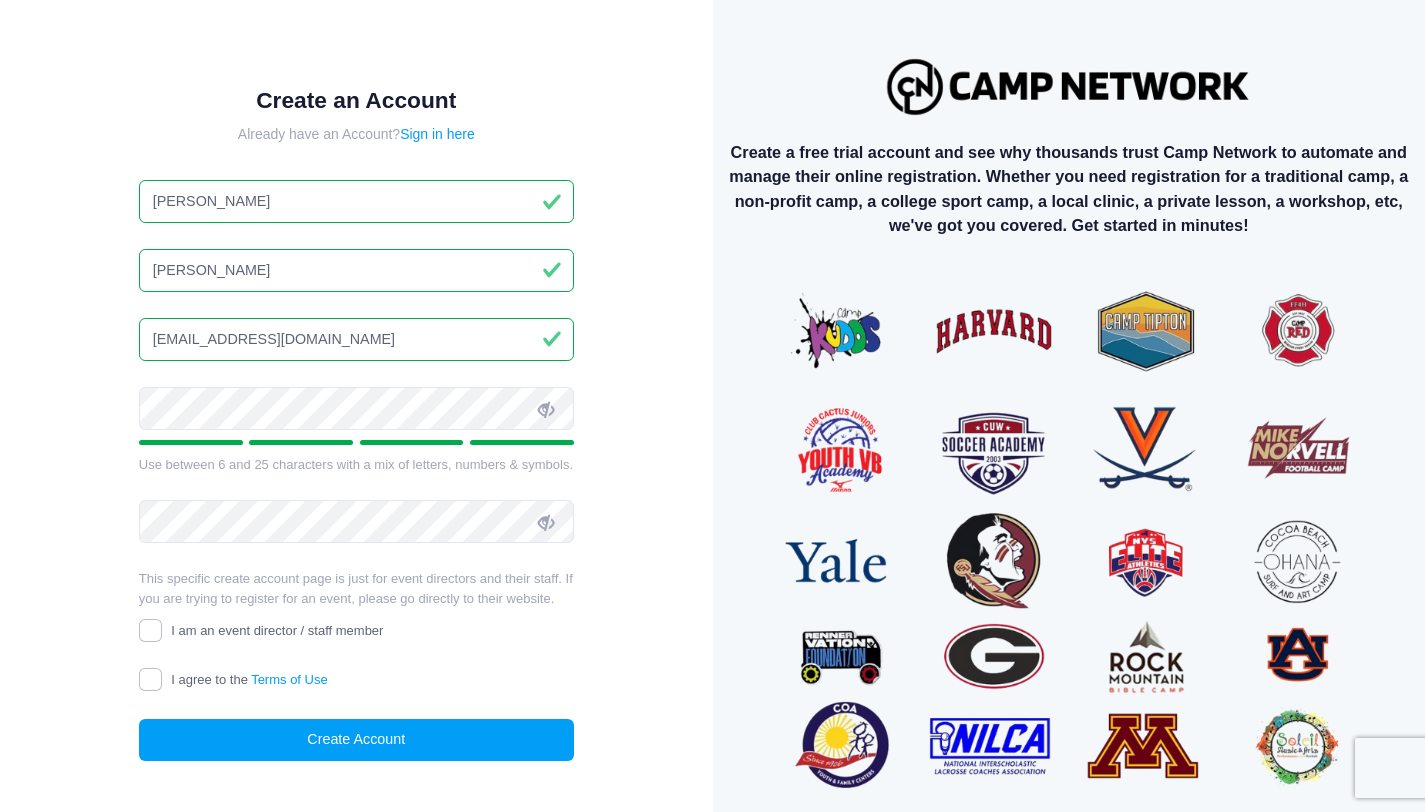 click on "Create an Account
Already have an Account?
Sign in here
Avery
Rine
averyr2626@gmail.com" at bounding box center (357, 441) 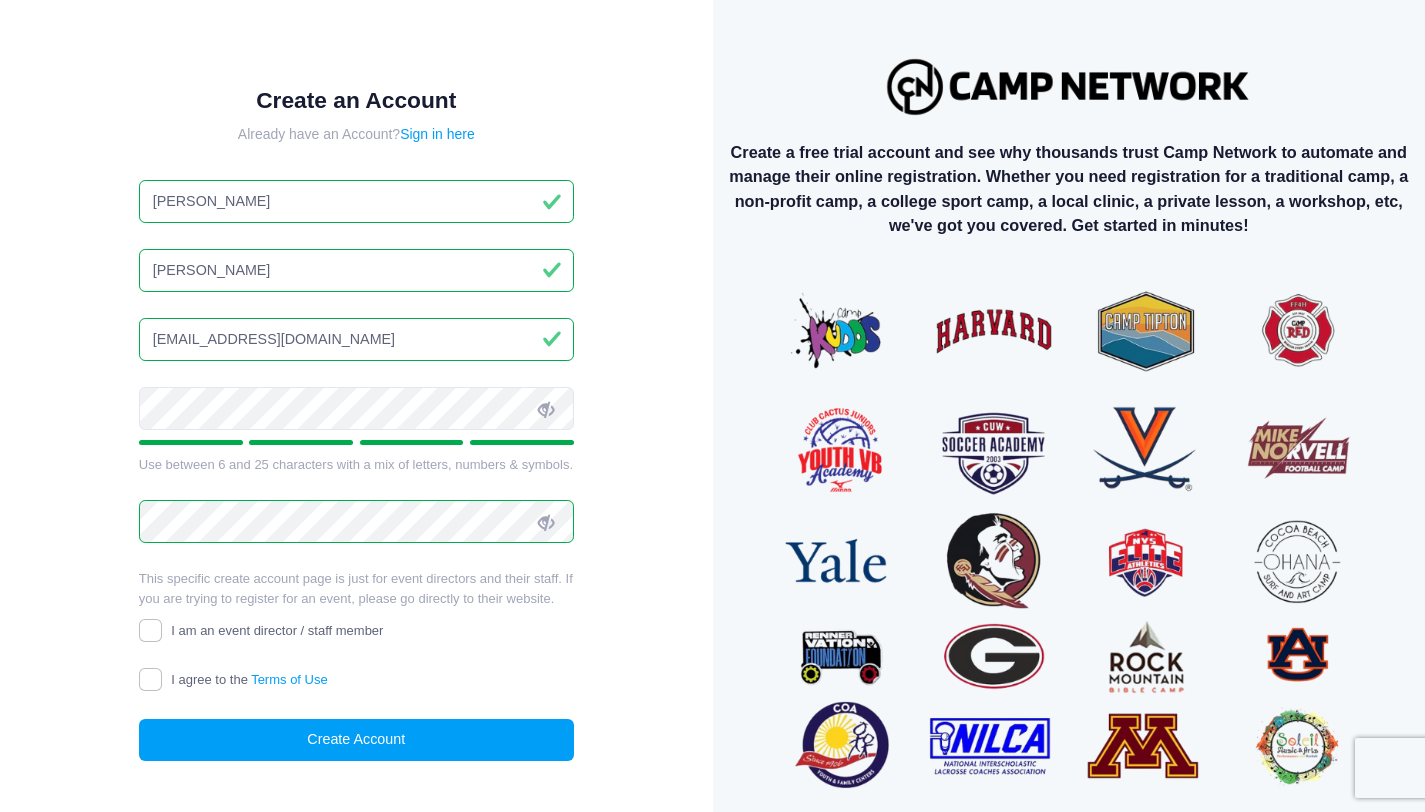 scroll, scrollTop: 52, scrollLeft: 0, axis: vertical 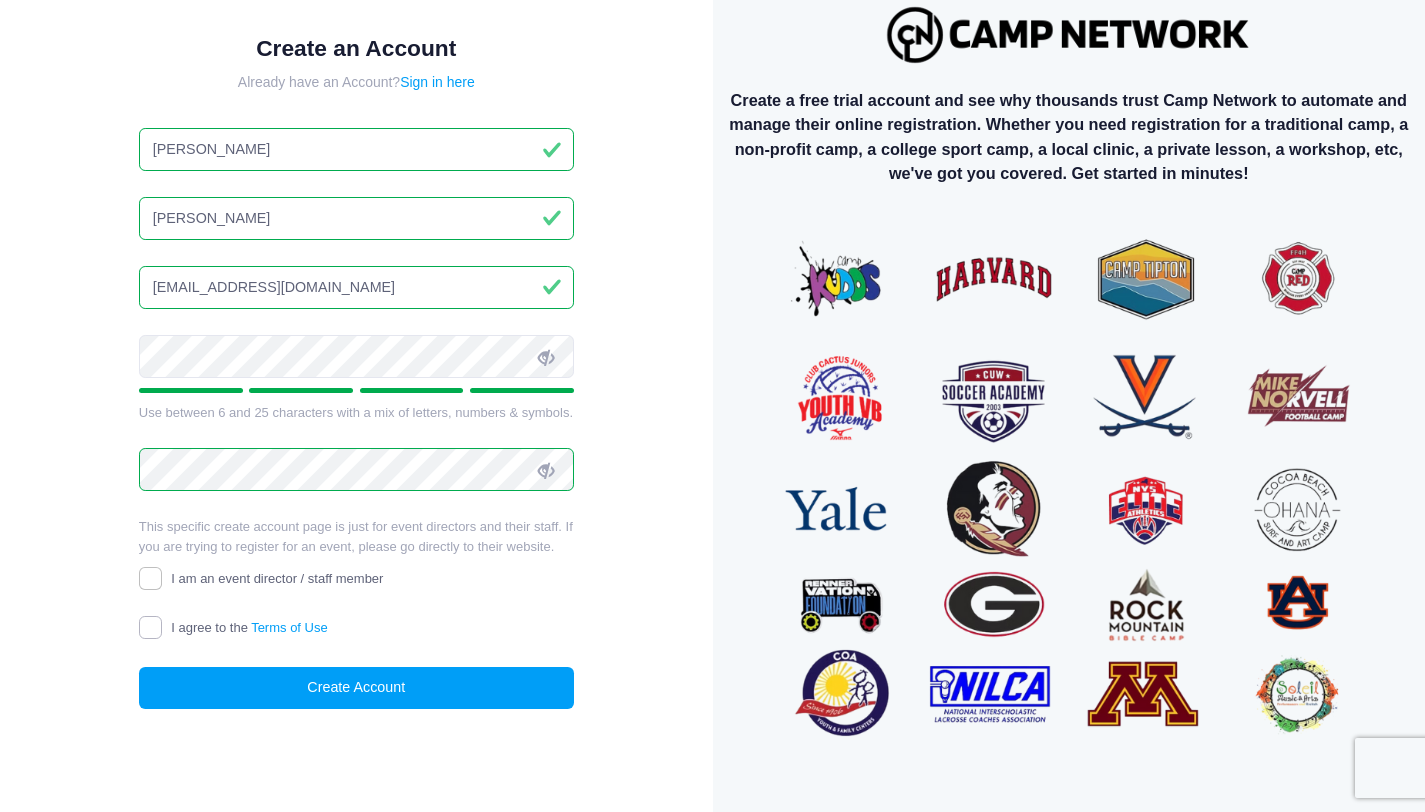 click on "I agree to the
Terms of Use" at bounding box center [150, 627] 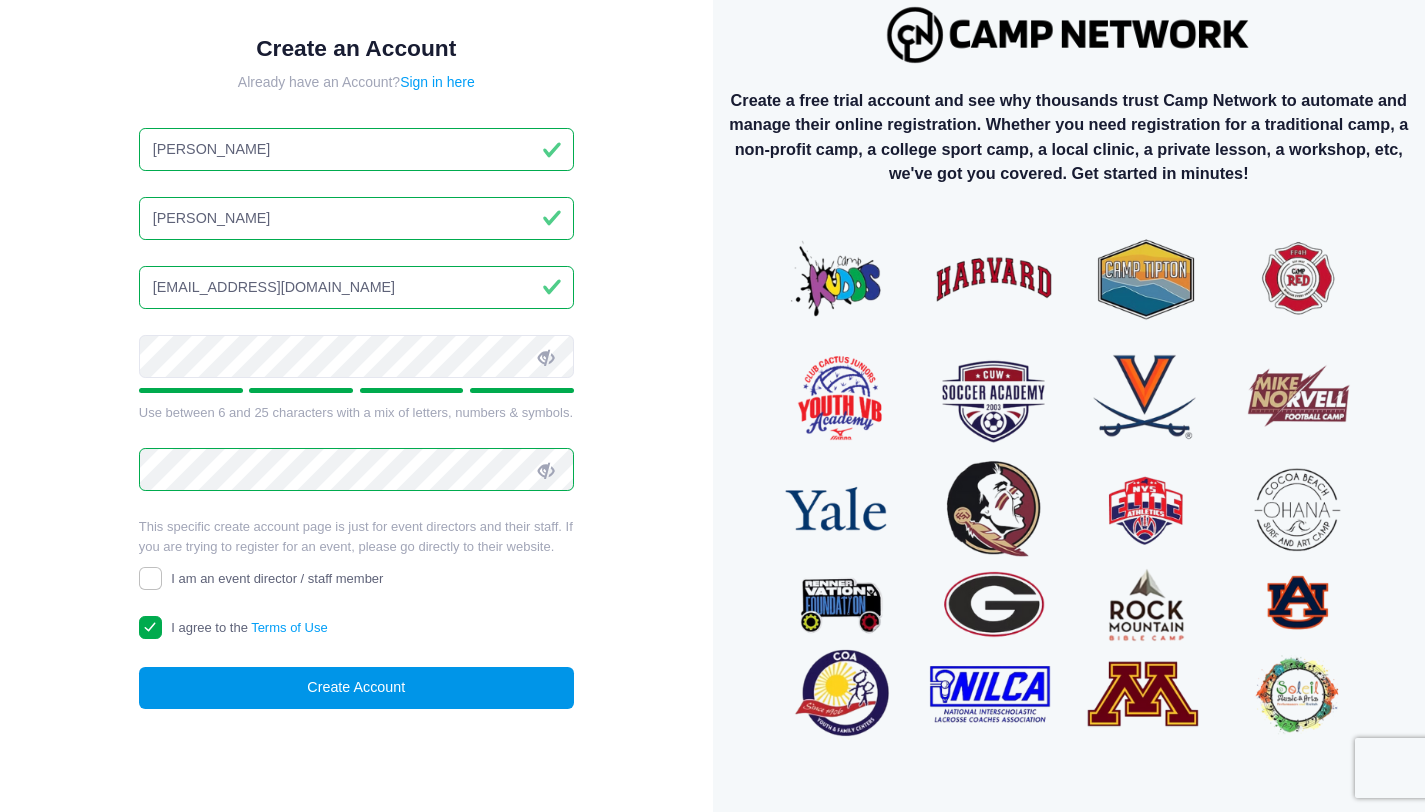 click on "Create Account" at bounding box center (356, 688) 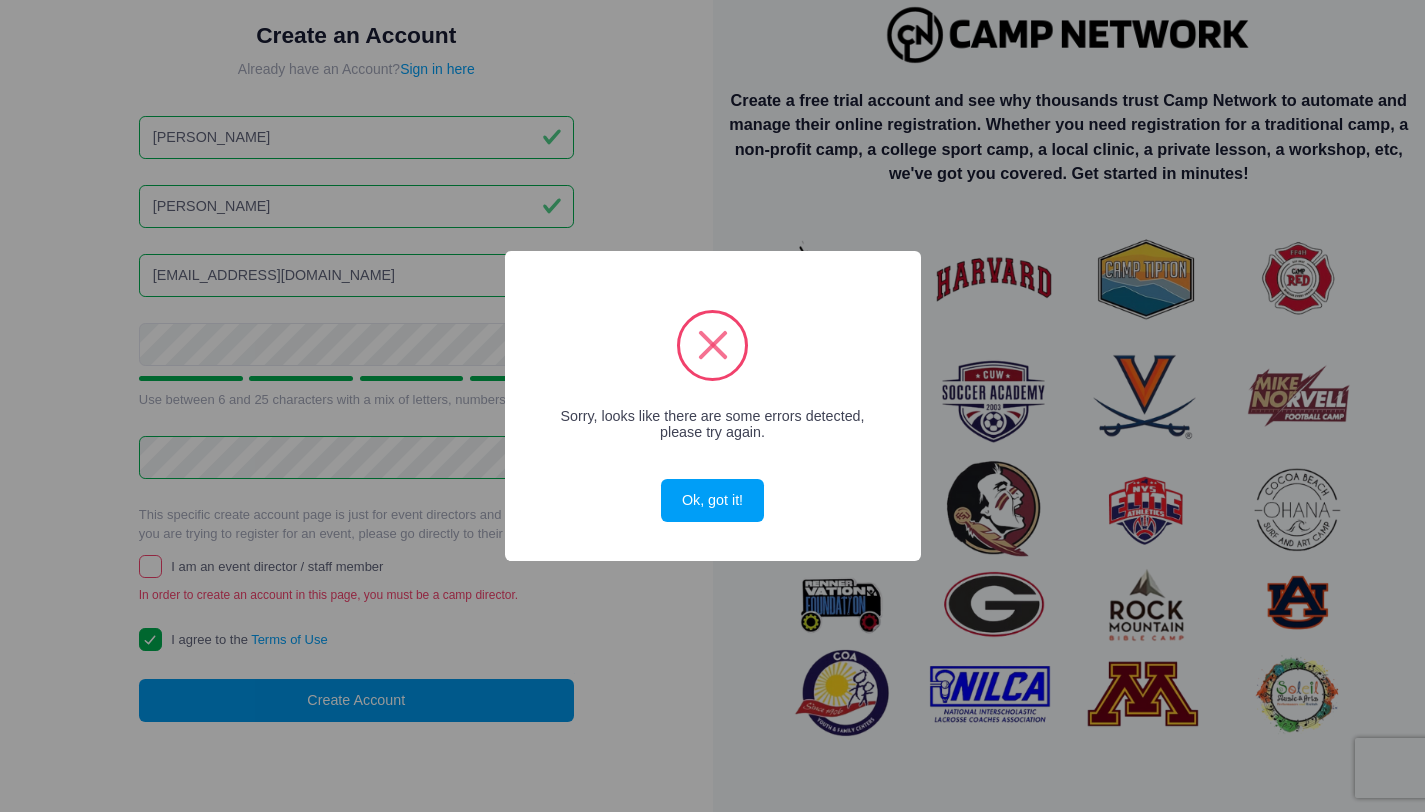 scroll, scrollTop: 40, scrollLeft: 0, axis: vertical 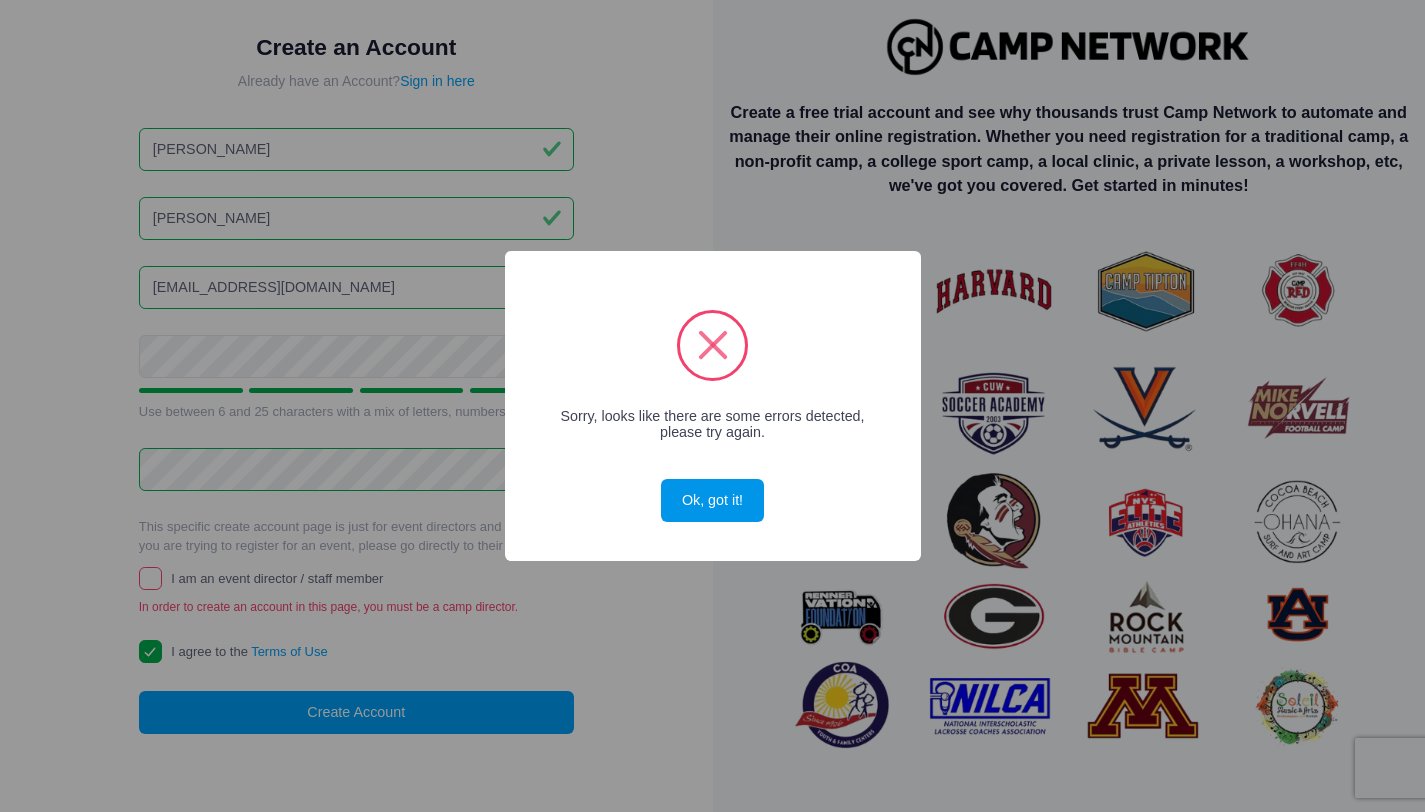 click on "Ok, got it!" at bounding box center (712, 500) 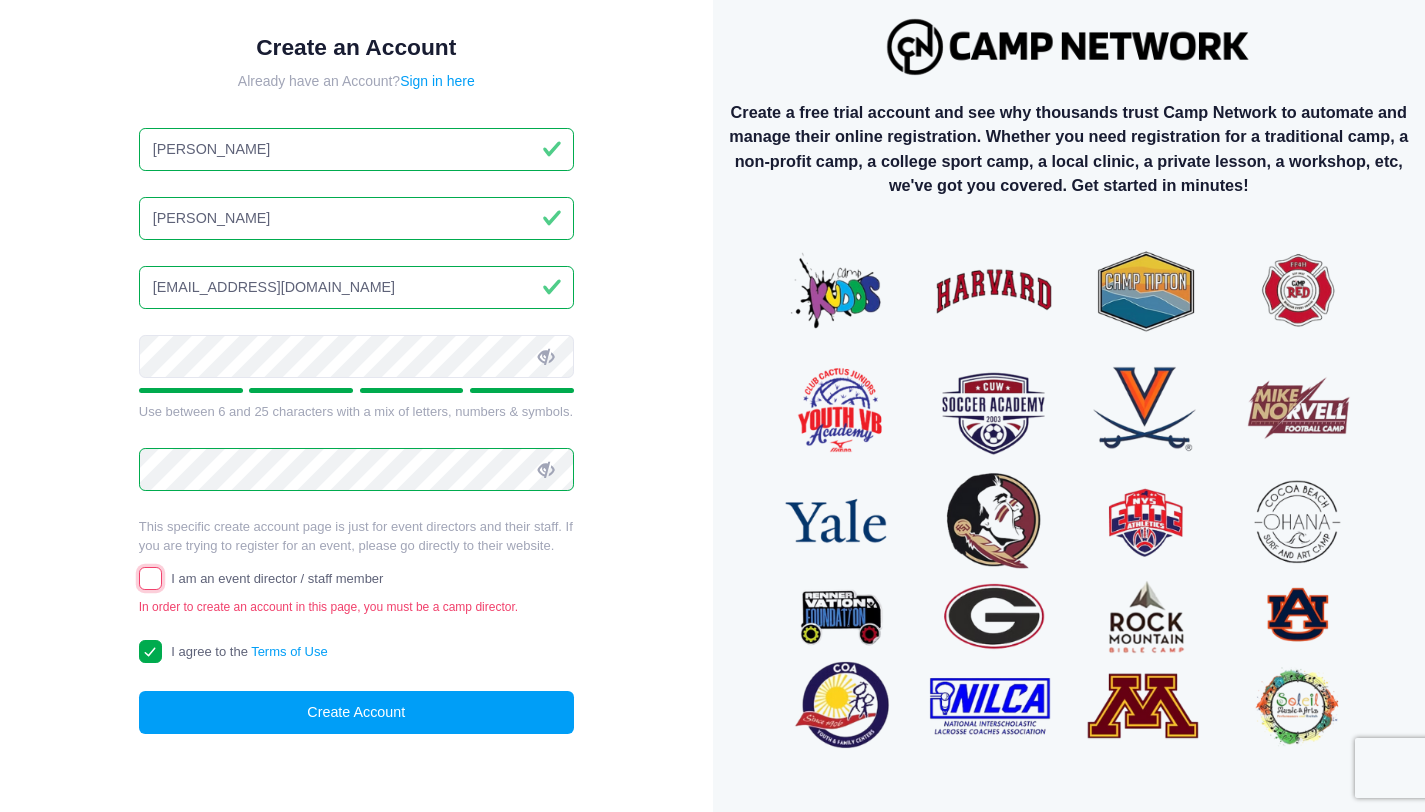 click on "I am an event director / staff member" at bounding box center [150, 578] 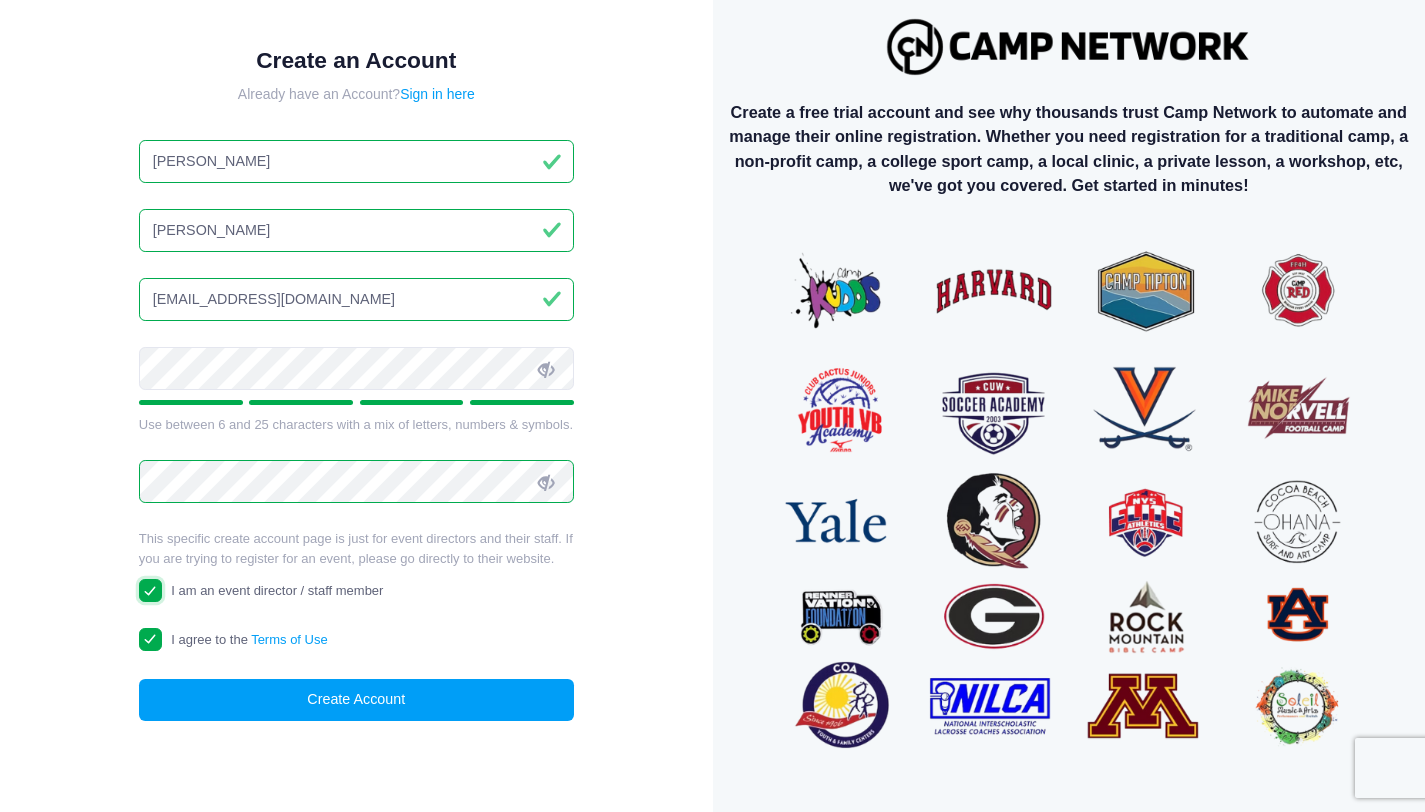 scroll, scrollTop: 52, scrollLeft: 0, axis: vertical 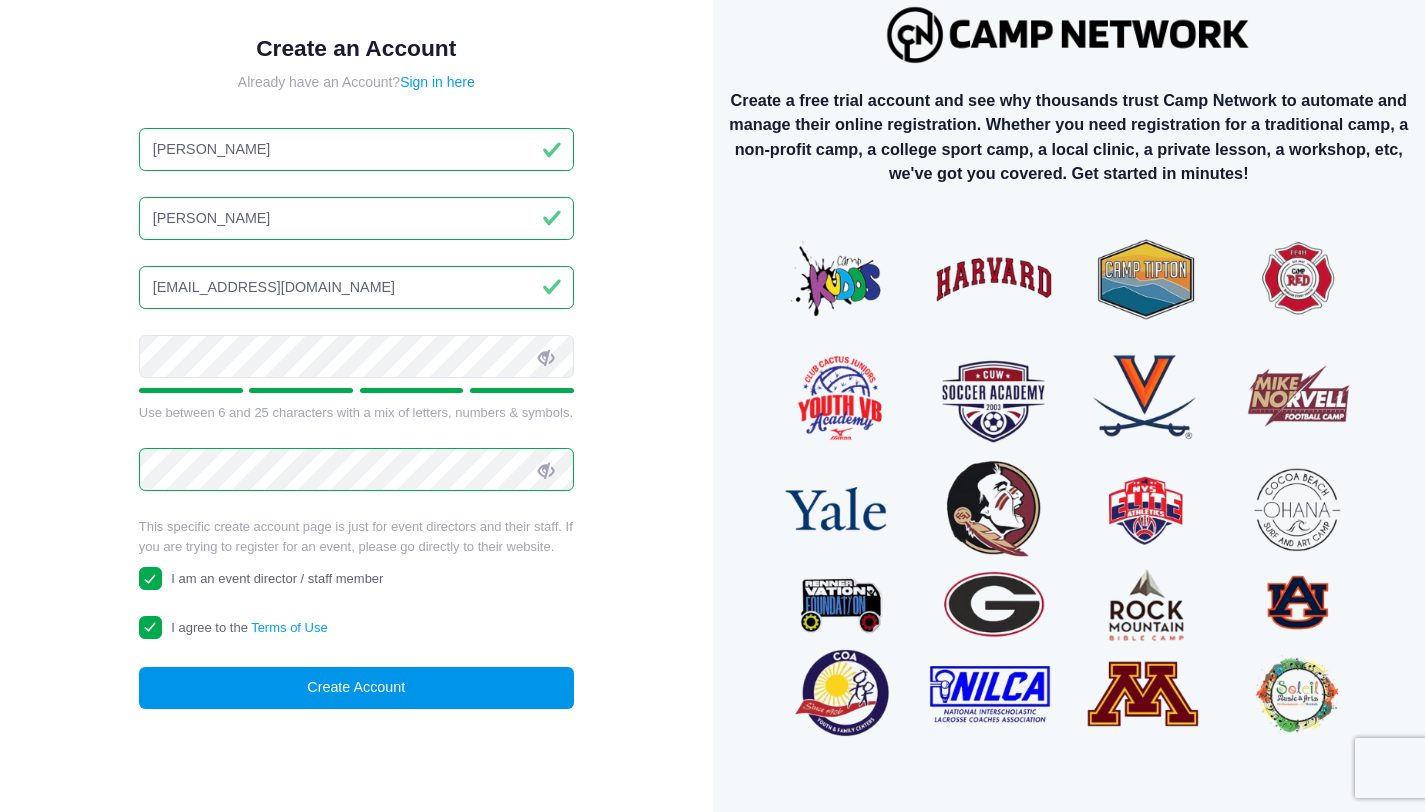 click on "Create Account" at bounding box center [356, 688] 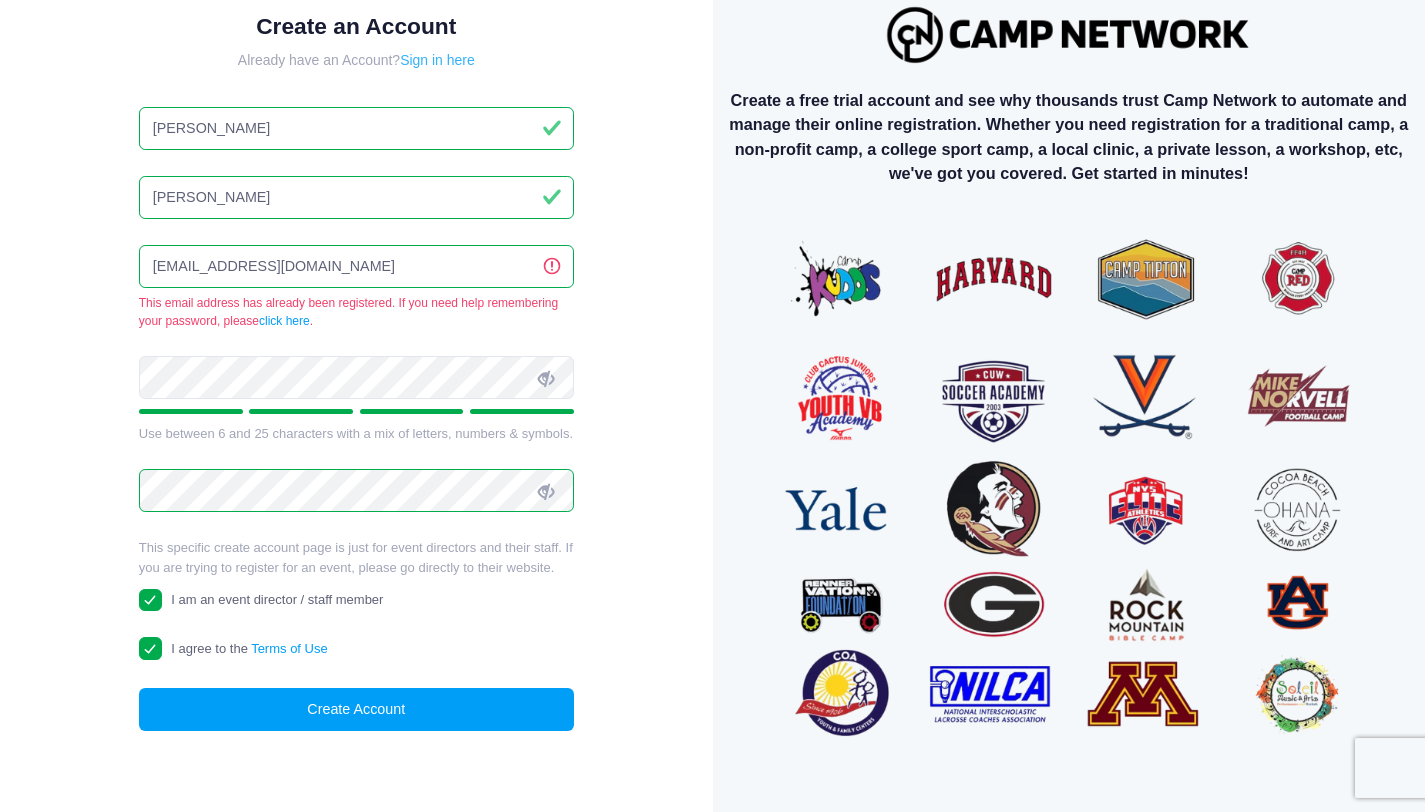 click on "Sign in here" at bounding box center (437, 60) 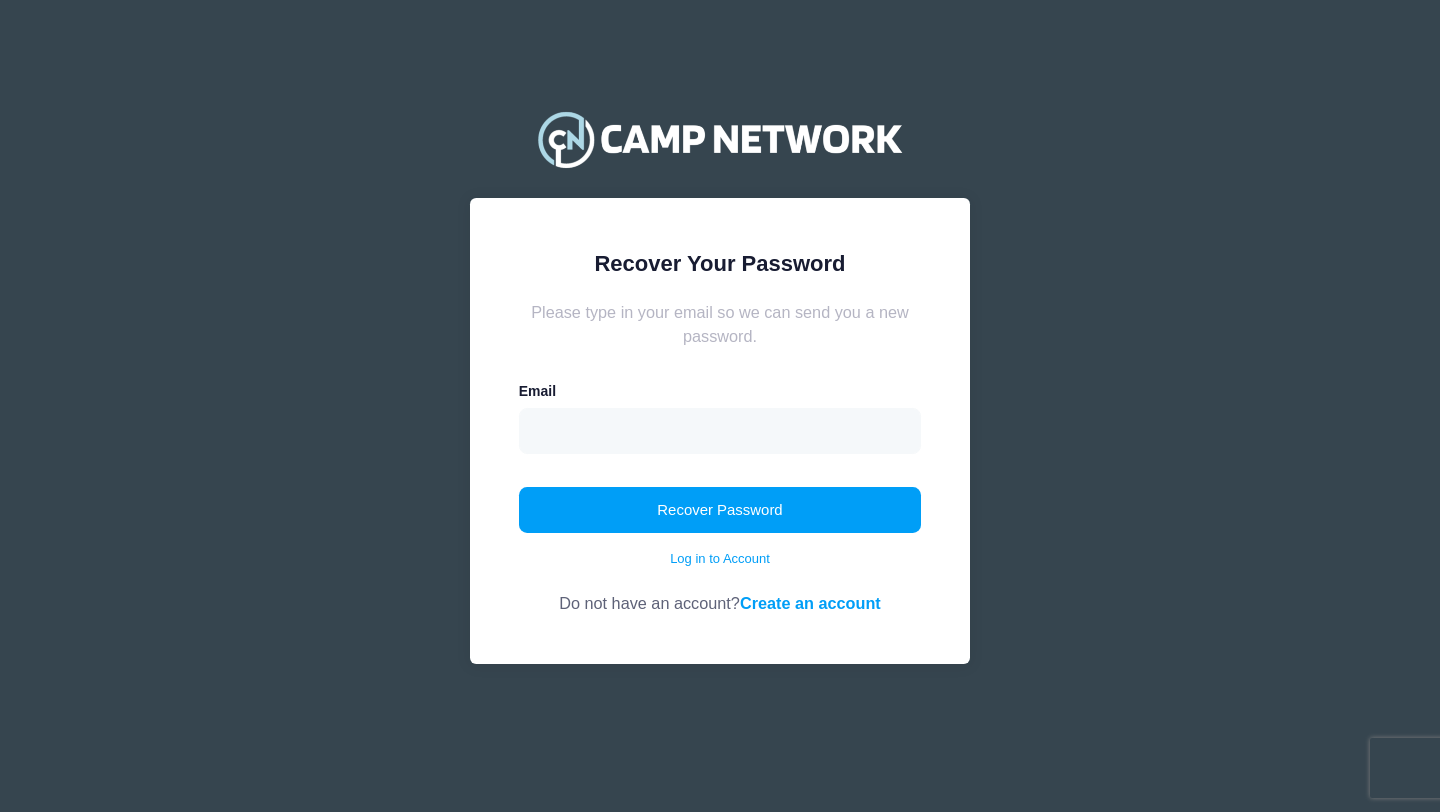 scroll, scrollTop: 0, scrollLeft: 0, axis: both 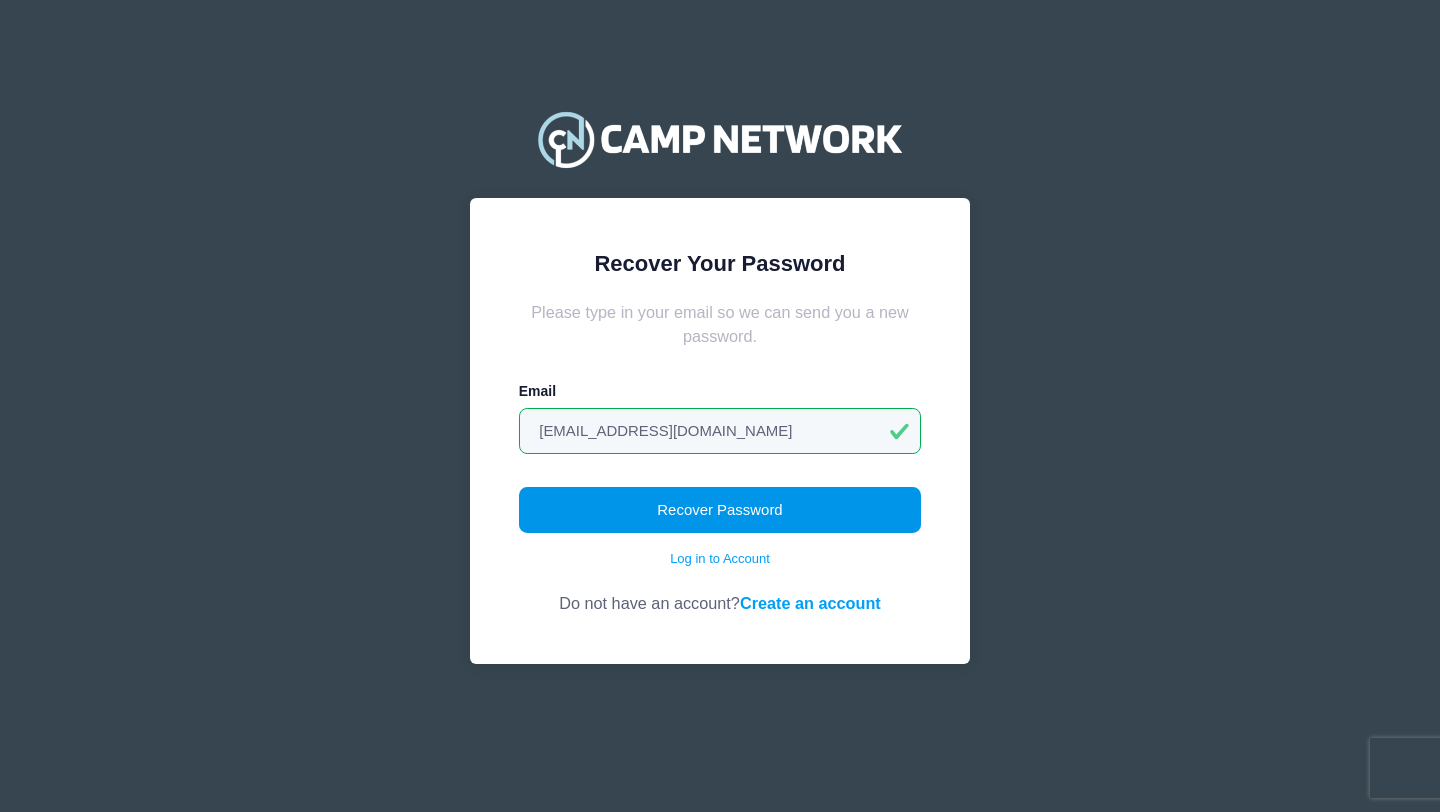 type on "jrine341@gmail.com" 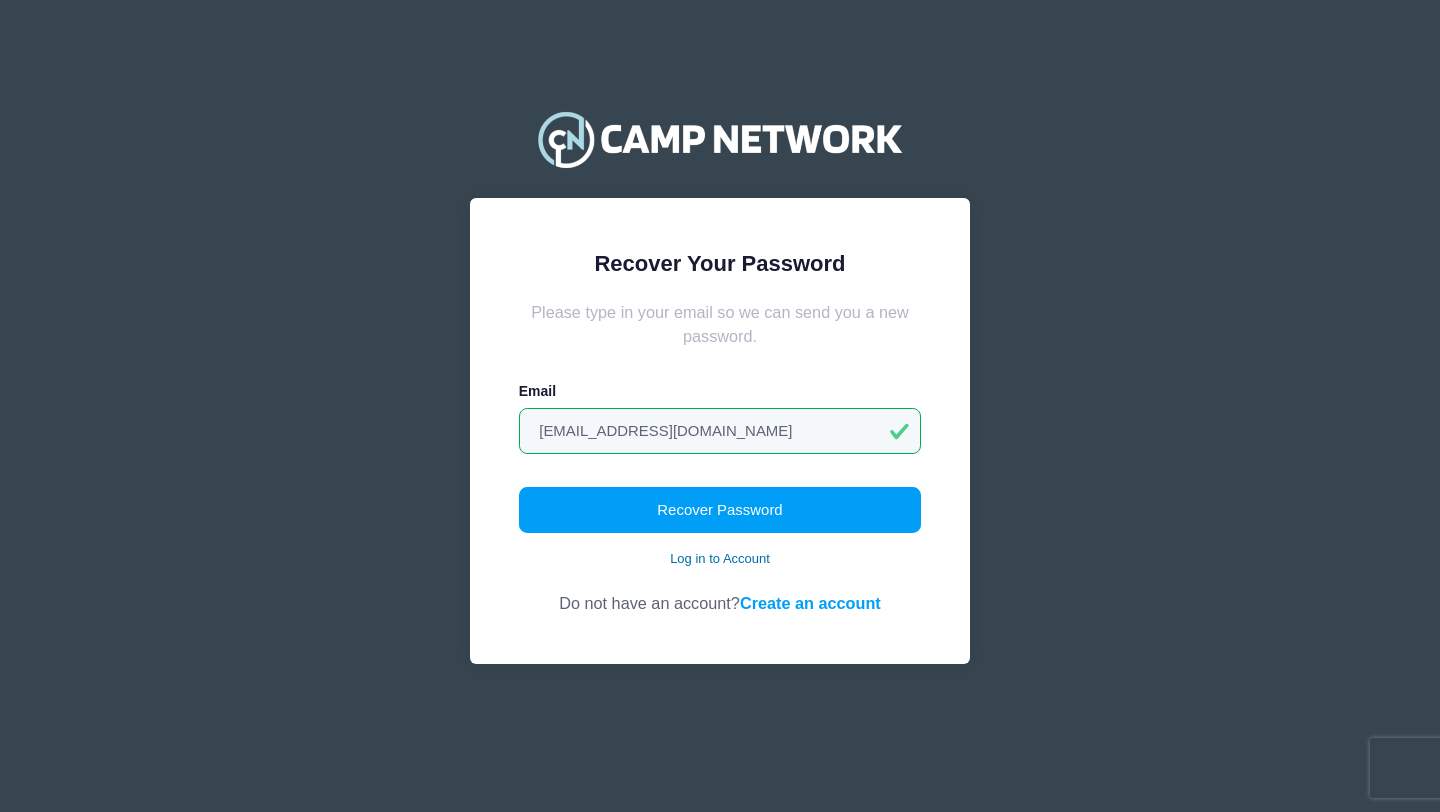 click on "Log in to Account" at bounding box center (720, 559) 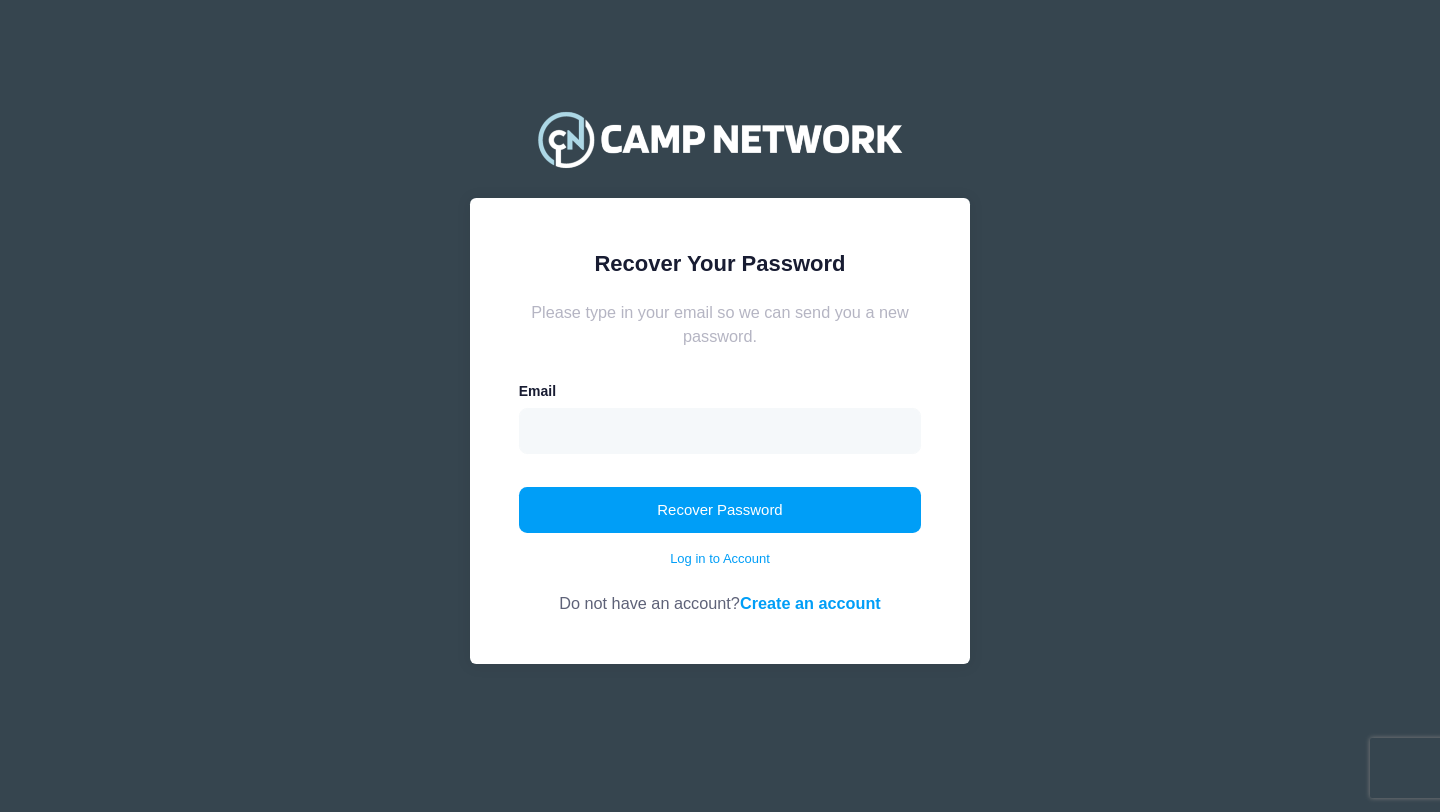 scroll, scrollTop: 0, scrollLeft: 0, axis: both 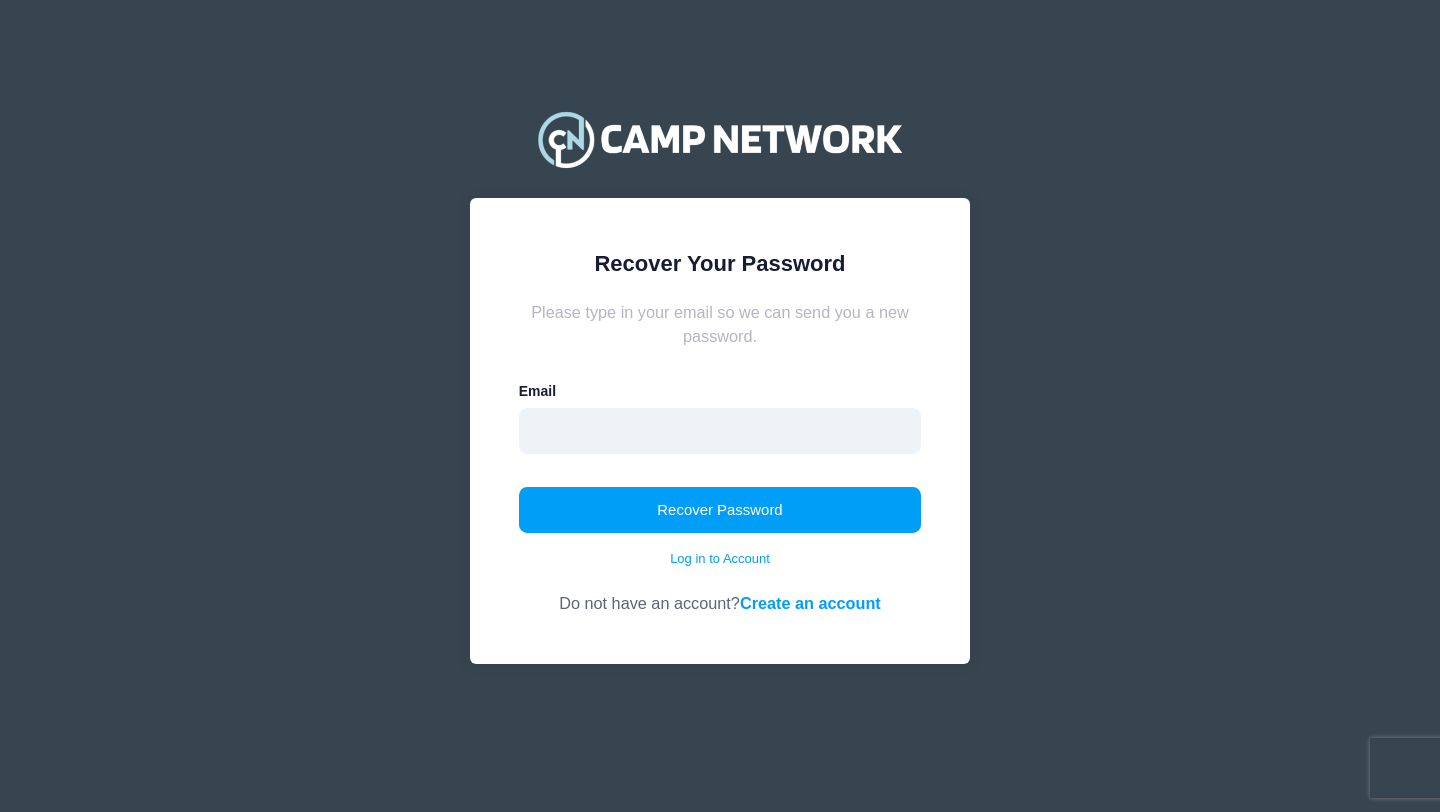 click at bounding box center (720, 431) 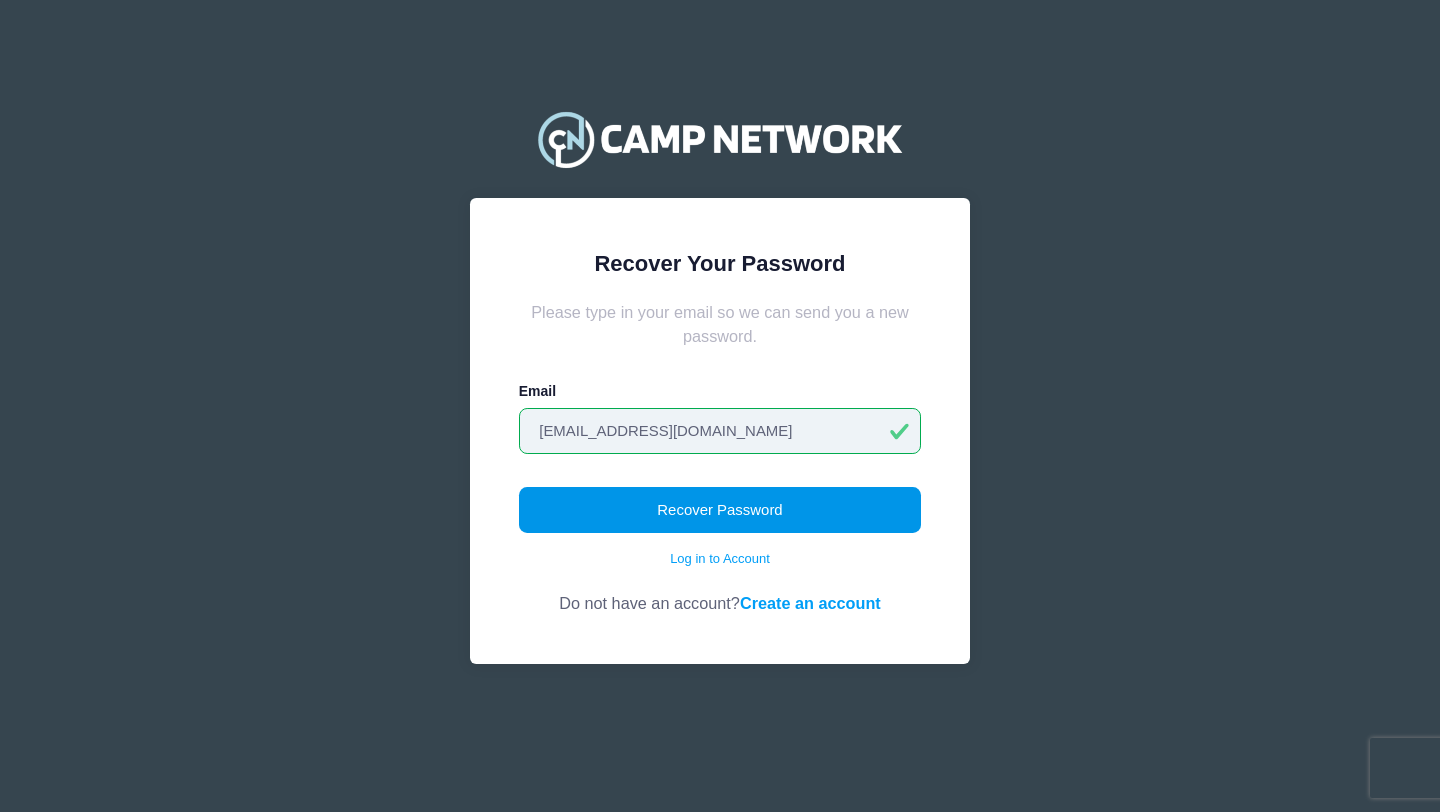 type on "[EMAIL_ADDRESS][DOMAIN_NAME]" 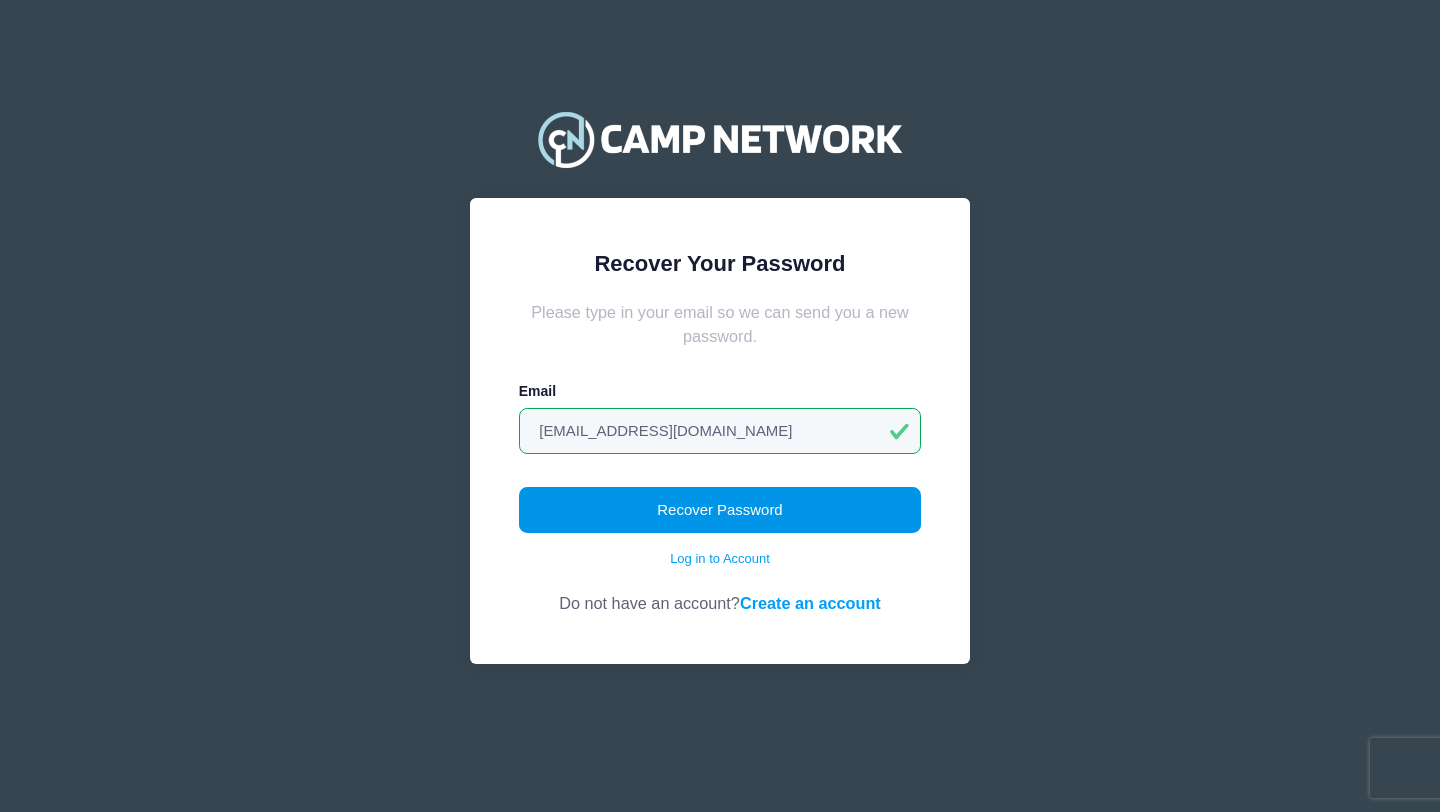click on "Recover Password" at bounding box center (720, 510) 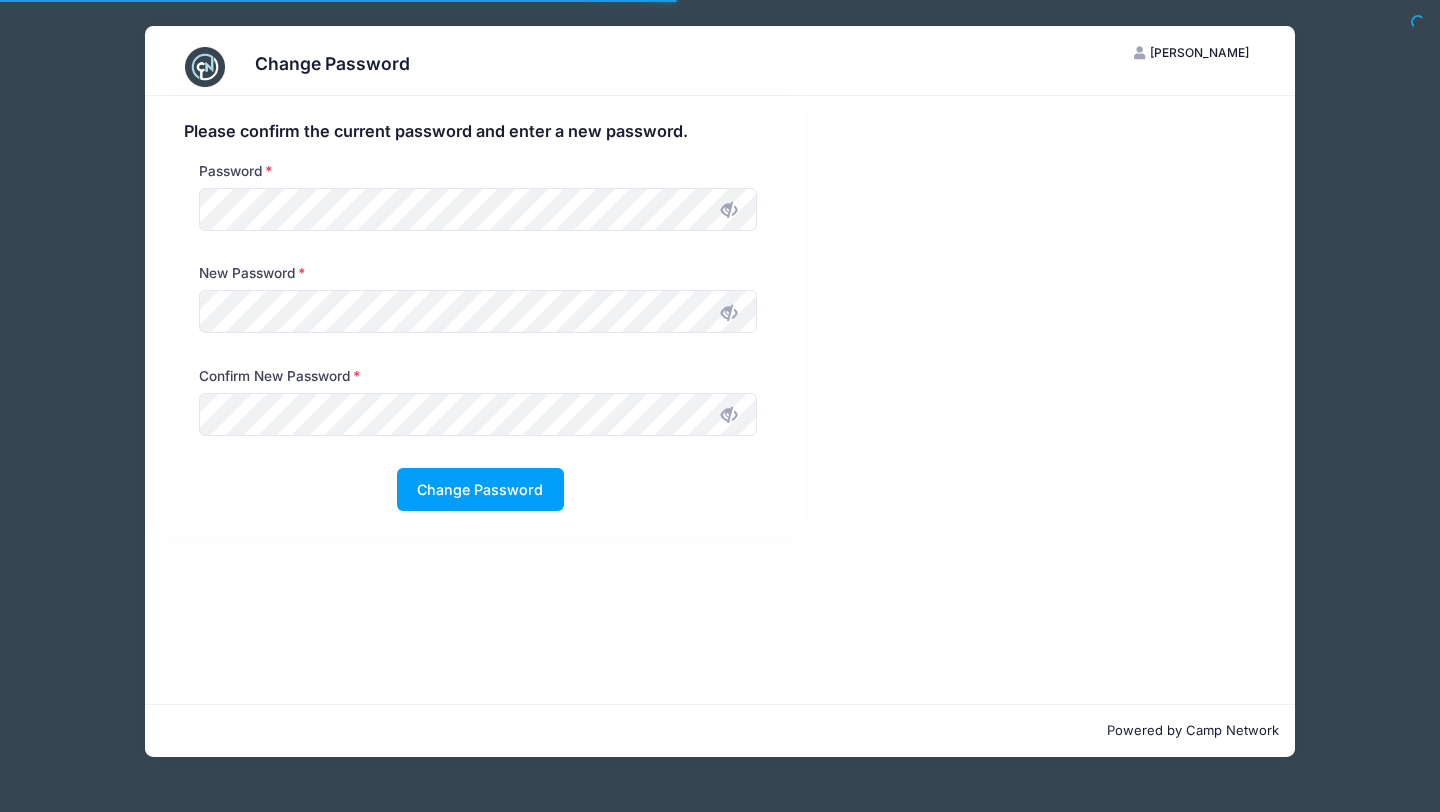 scroll, scrollTop: 0, scrollLeft: 0, axis: both 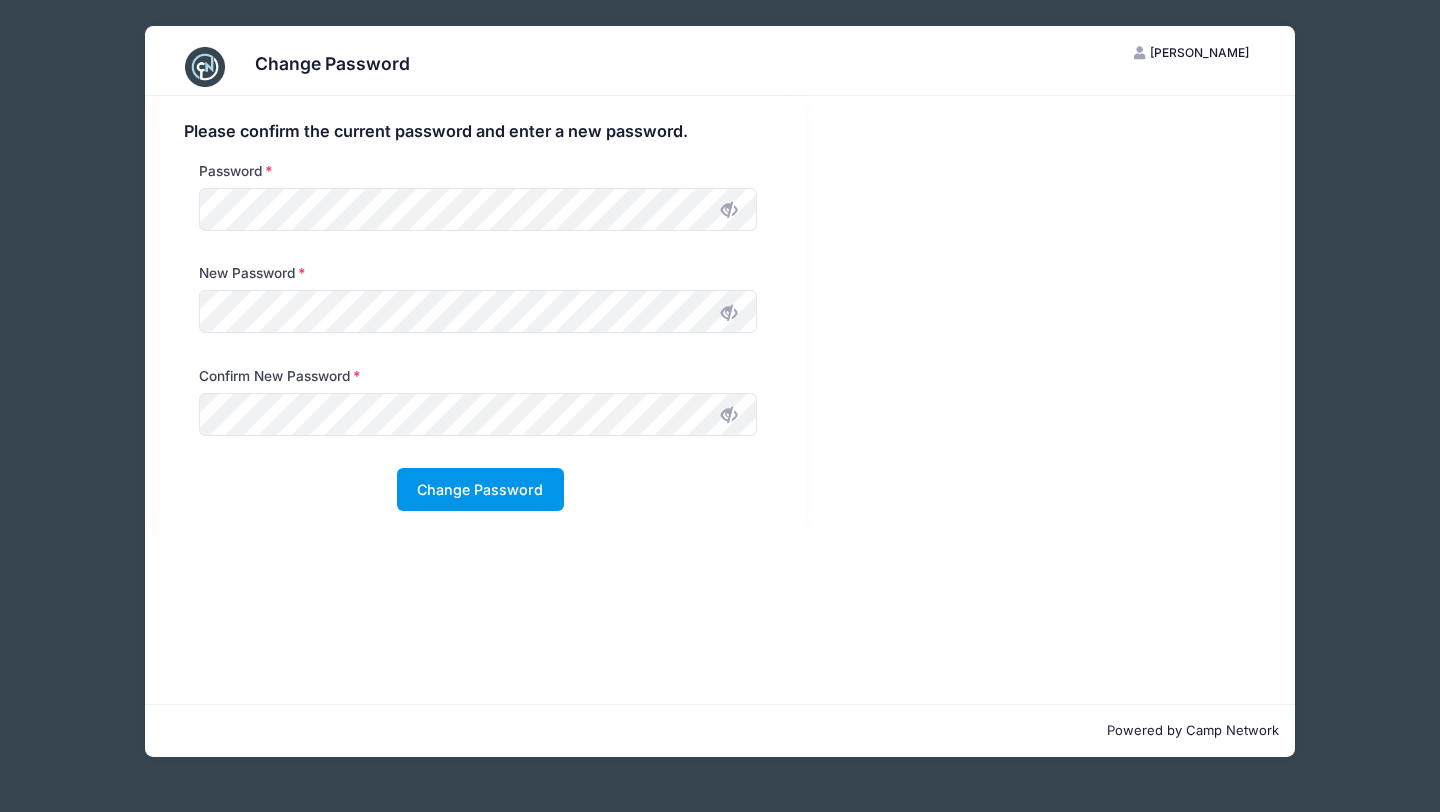 click on "Change Password" at bounding box center (480, 489) 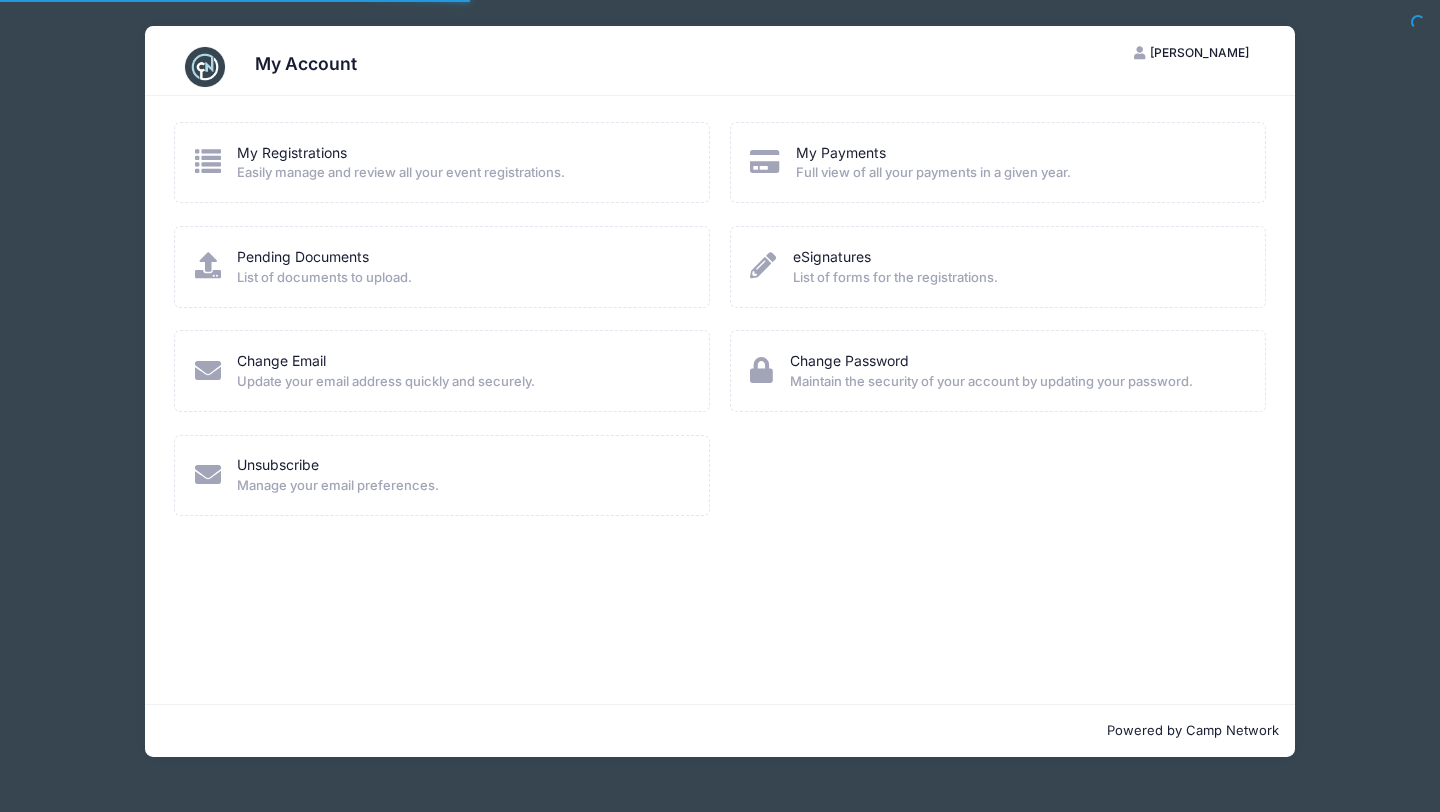 scroll, scrollTop: 0, scrollLeft: 0, axis: both 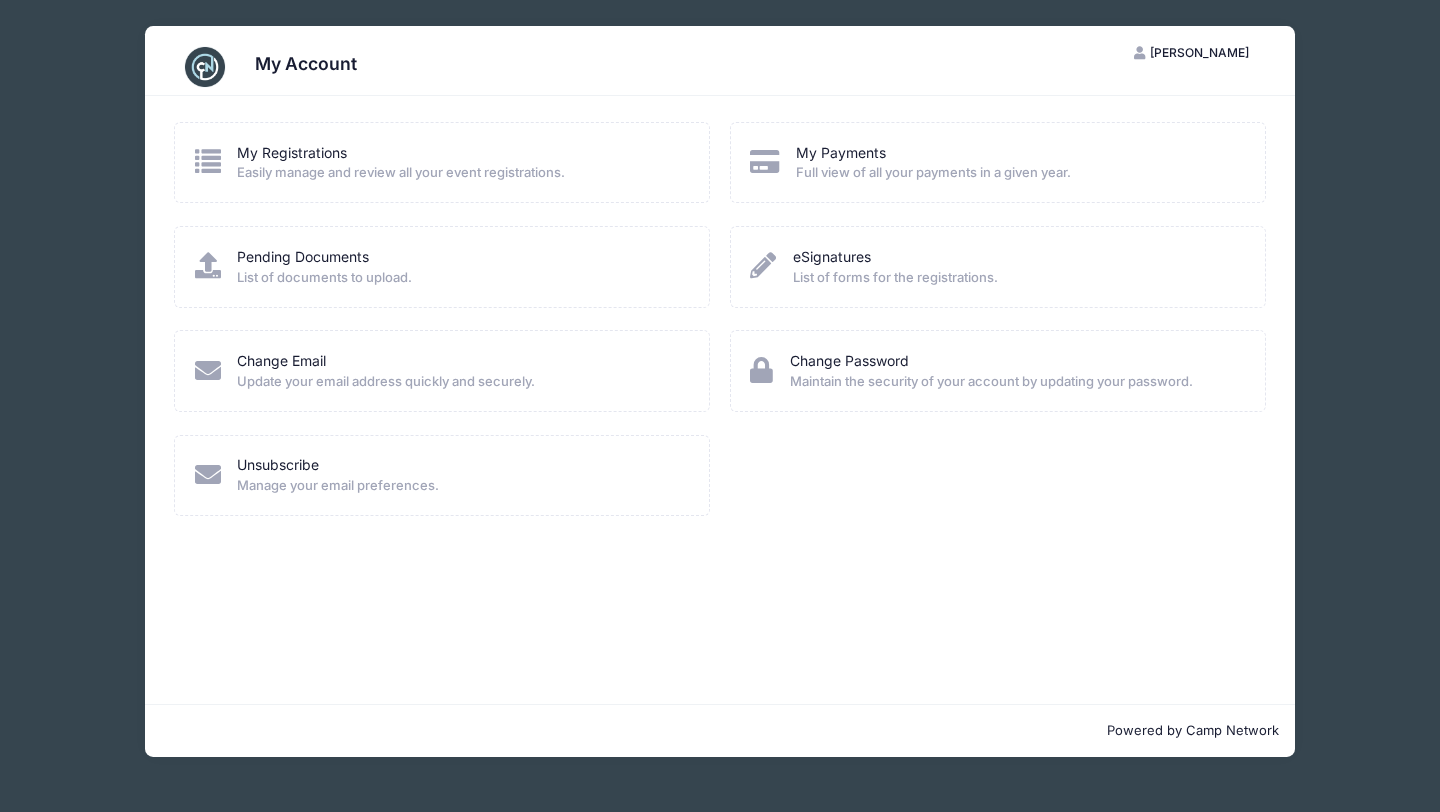 click on "Easily manage and review all your event registrations." at bounding box center (401, 173) 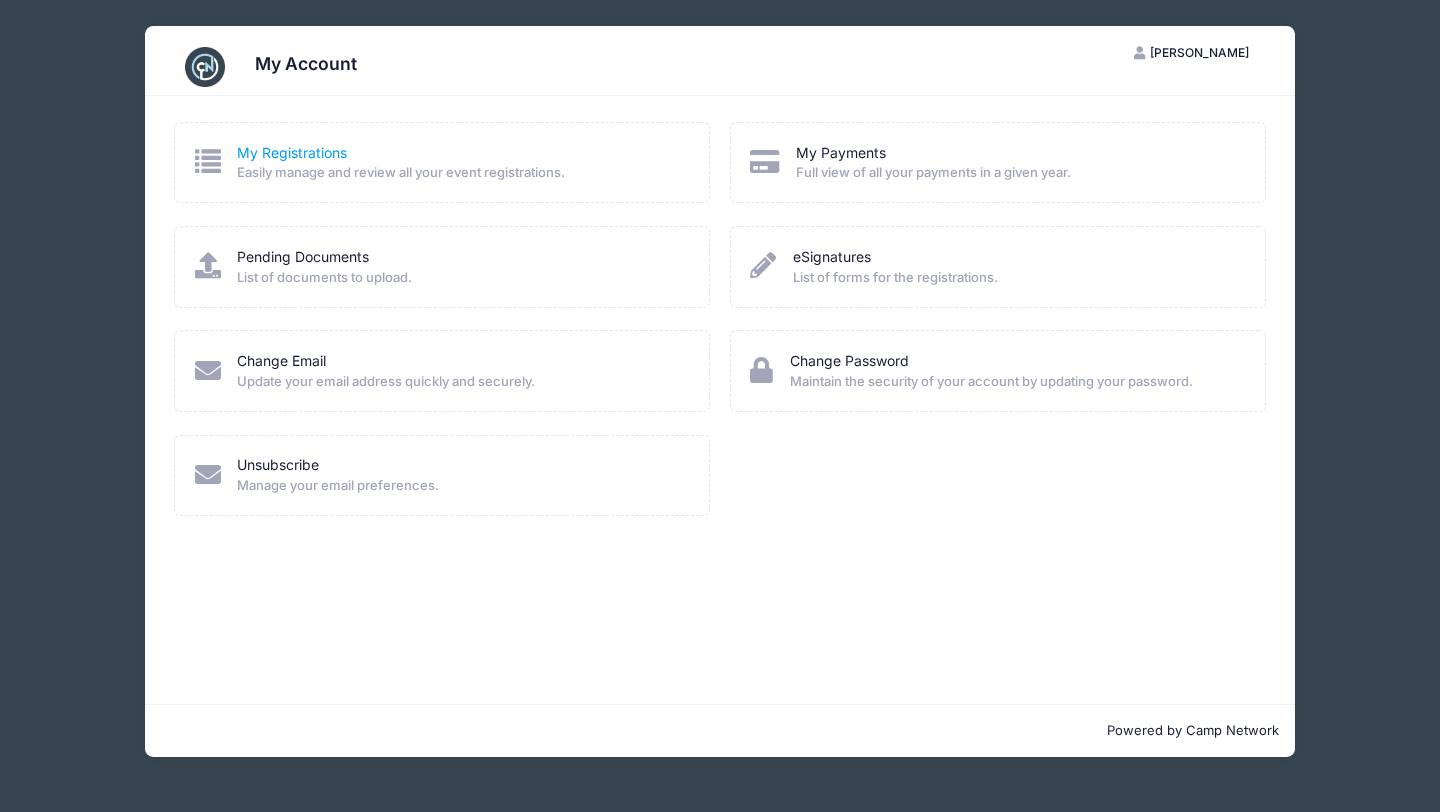 click on "My Registrations" at bounding box center [292, 152] 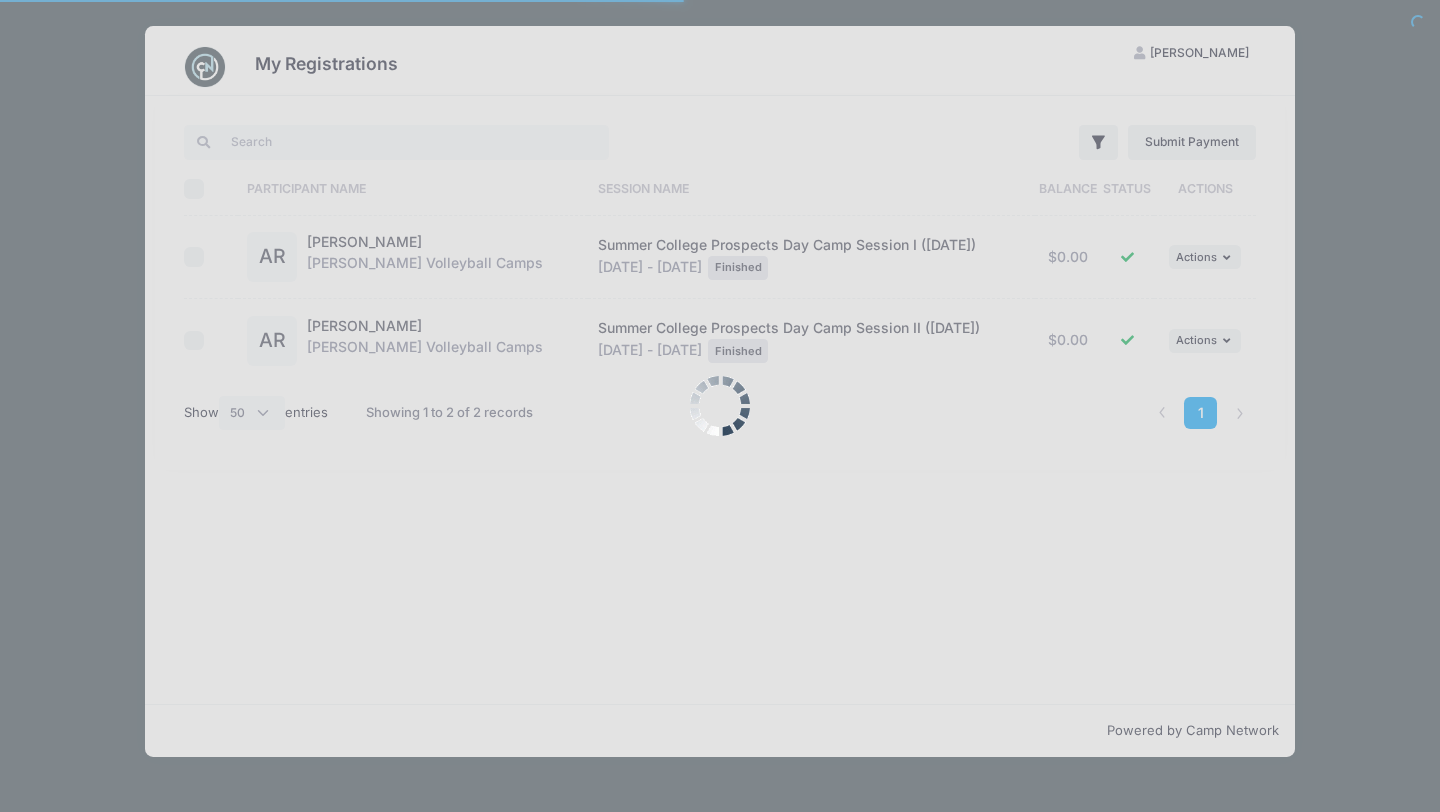 select on "50" 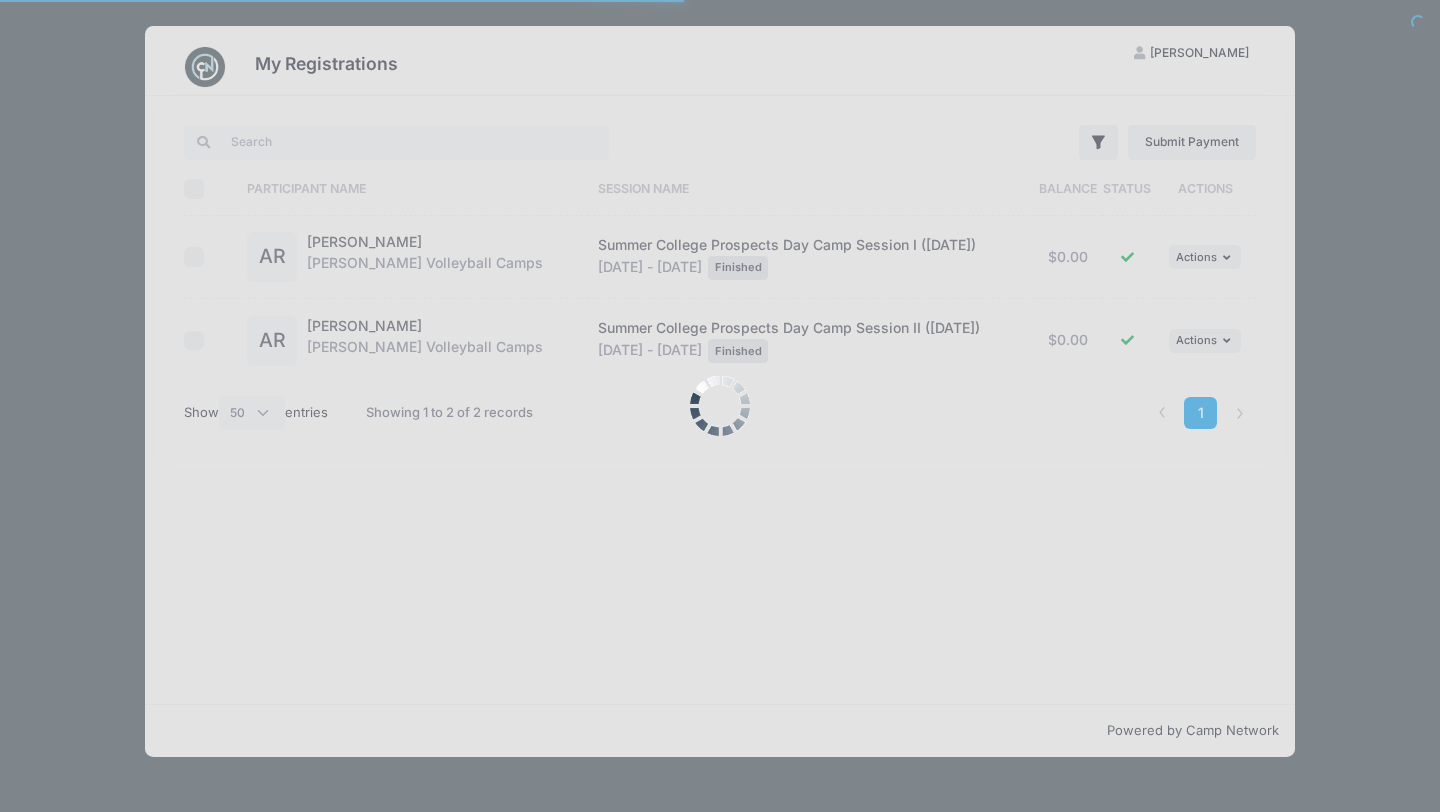 scroll, scrollTop: 0, scrollLeft: 0, axis: both 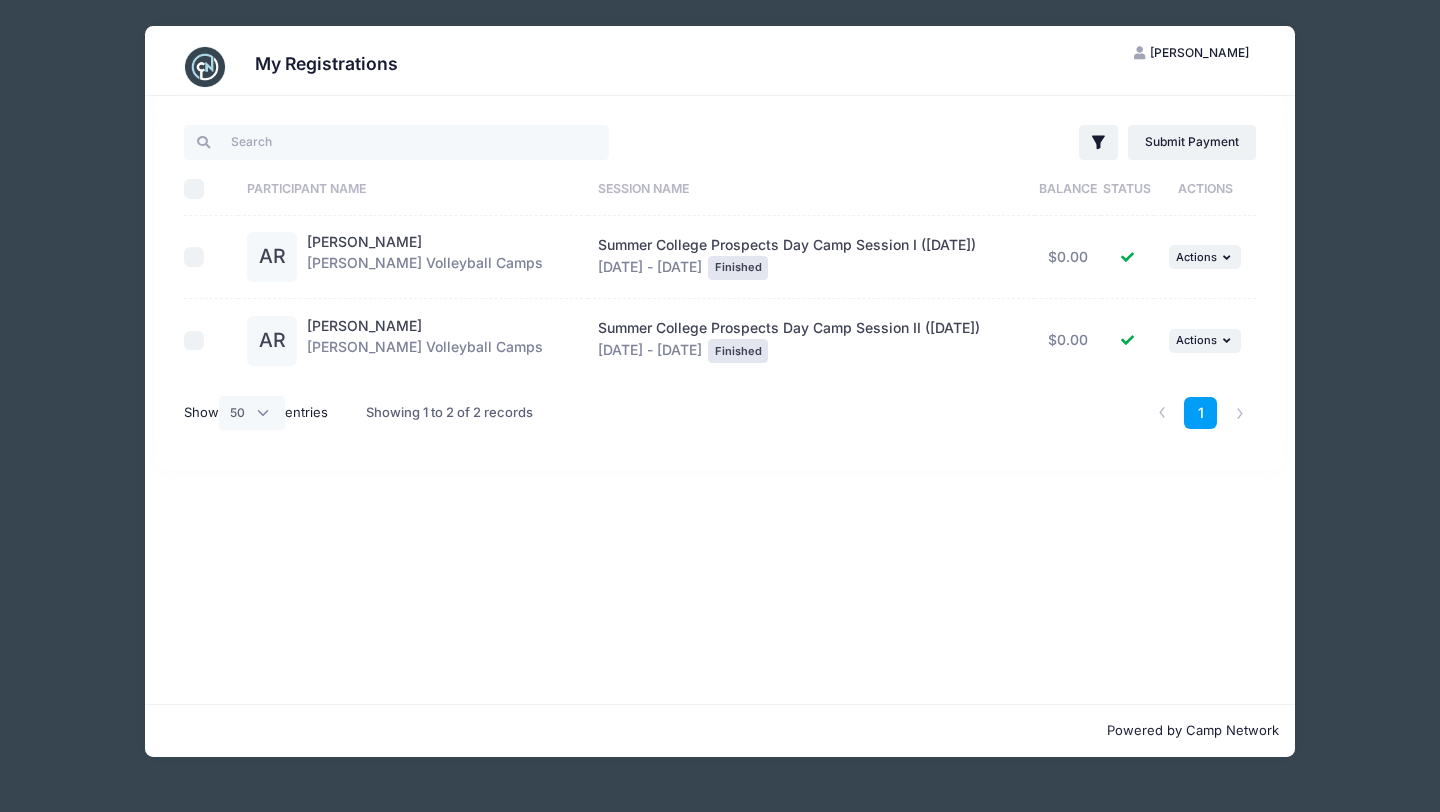 click at bounding box center (194, 341) 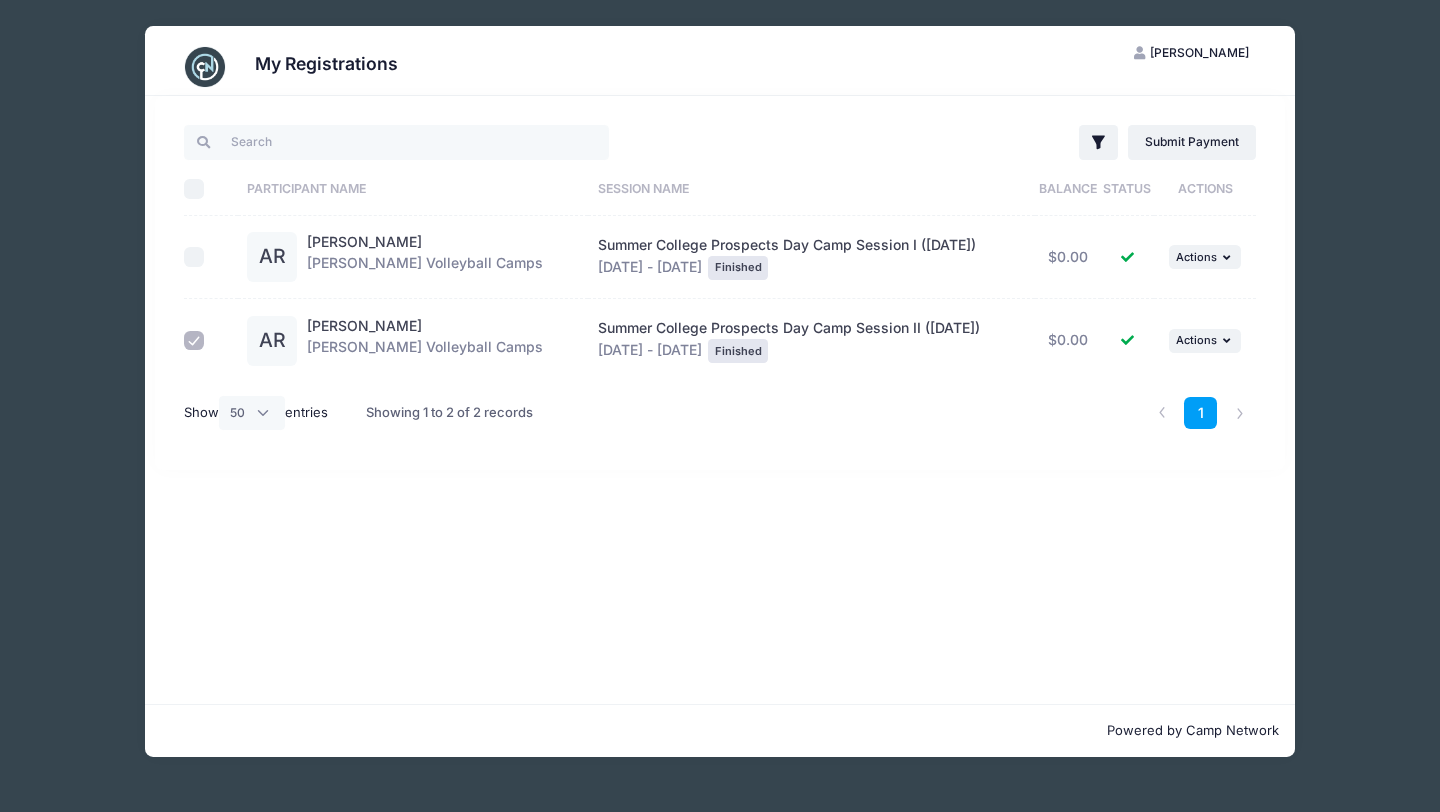 click on "Summer College Prospects Day Camp Session II ([DATE])" at bounding box center (789, 327) 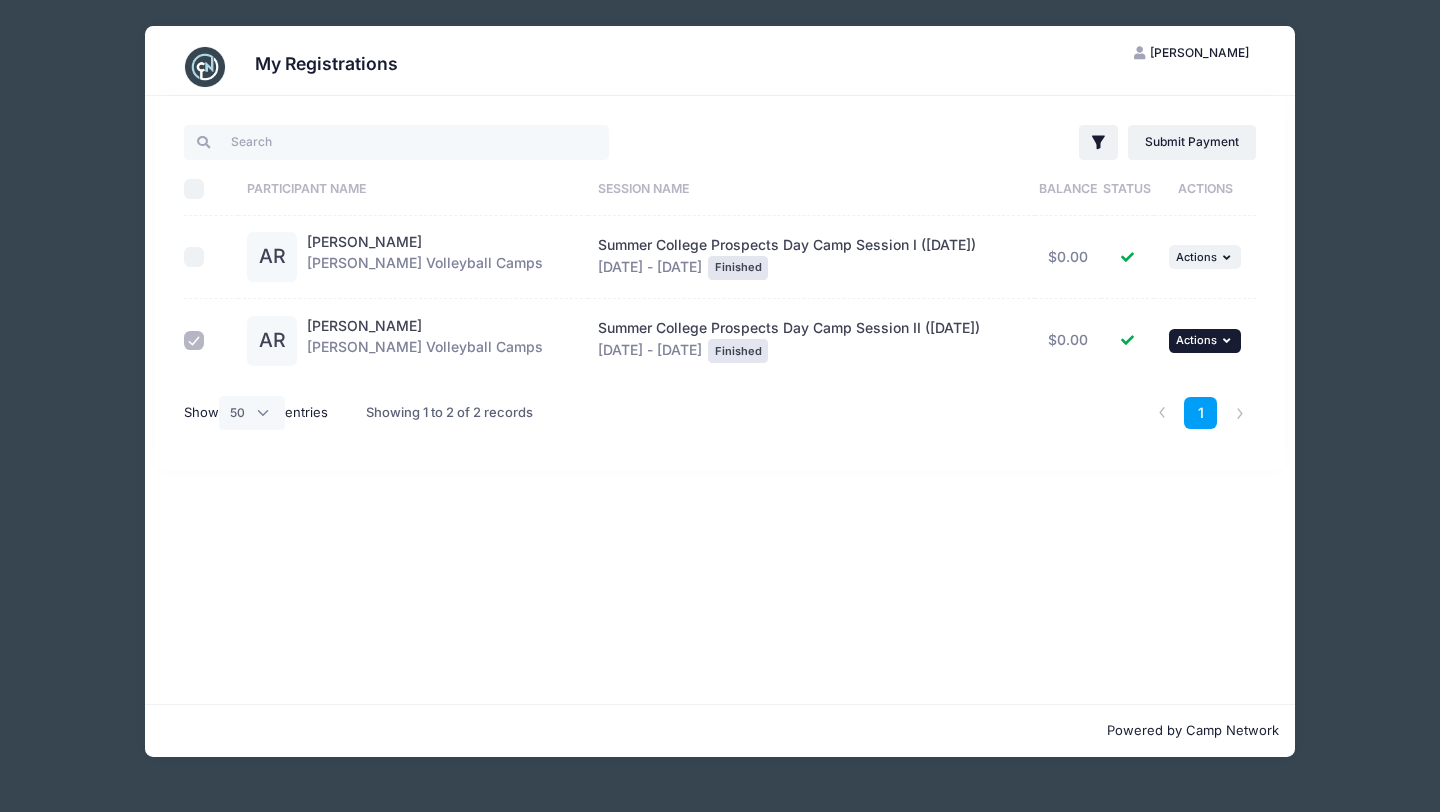 click on "Actions" at bounding box center [1196, 340] 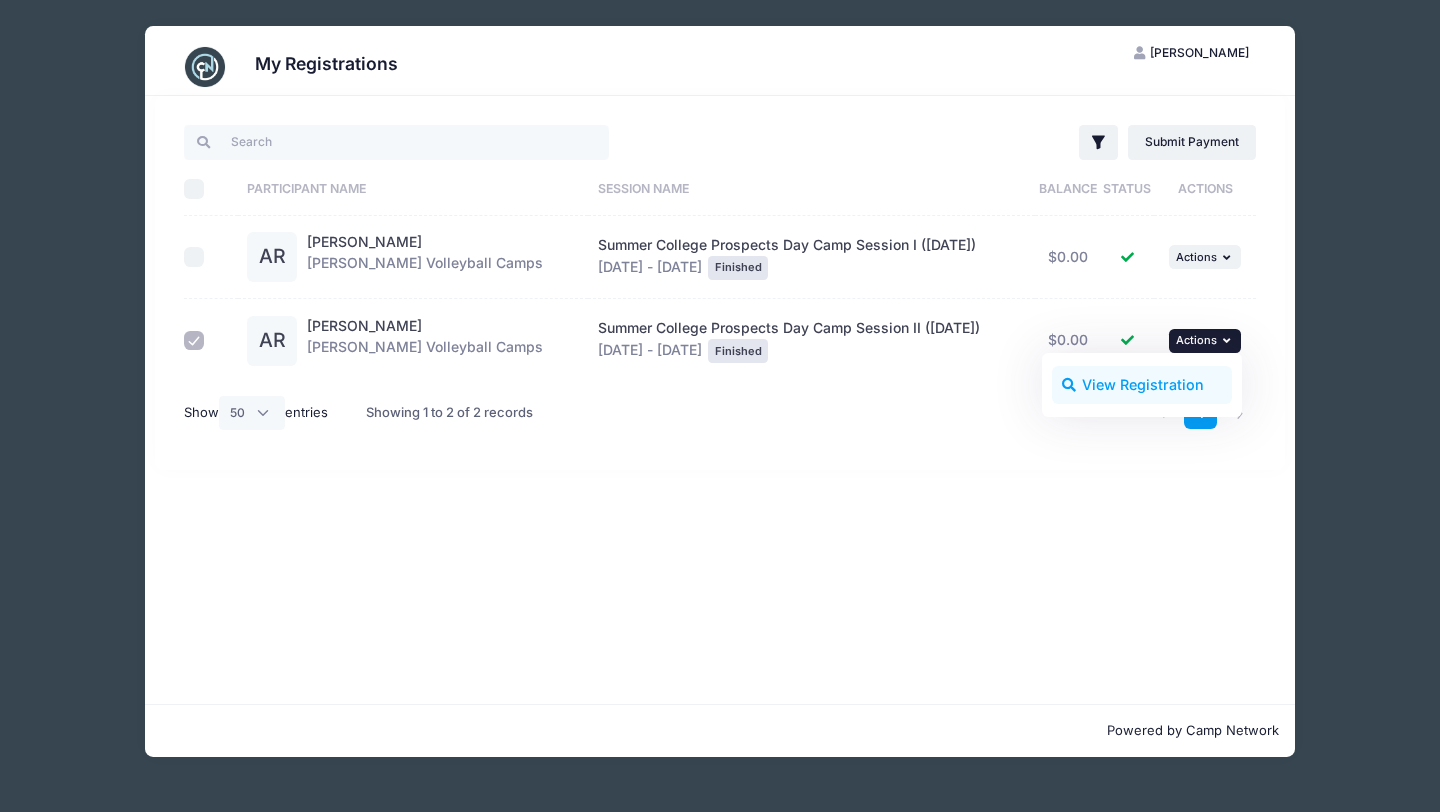 click on "View Registration" at bounding box center (1142, 385) 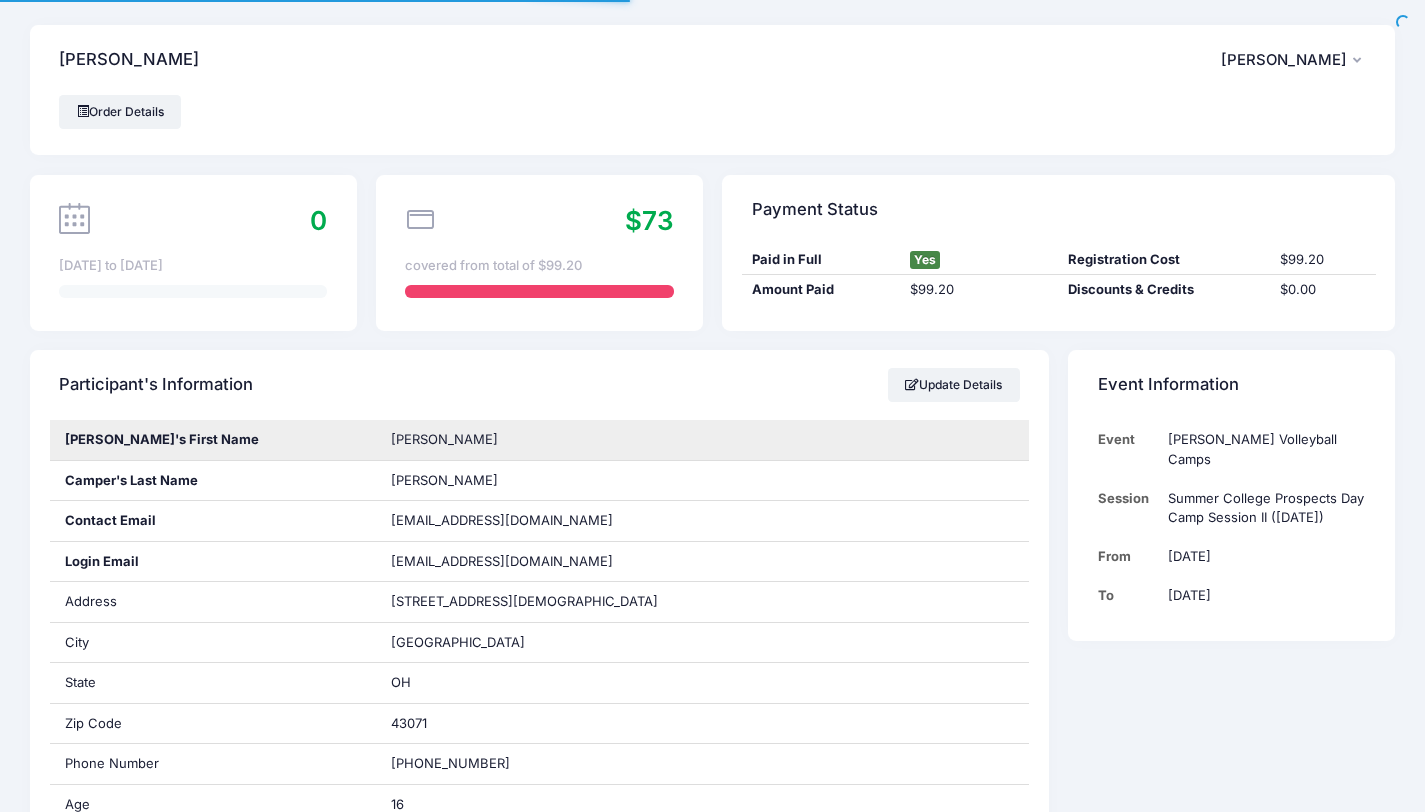 scroll, scrollTop: 0, scrollLeft: 0, axis: both 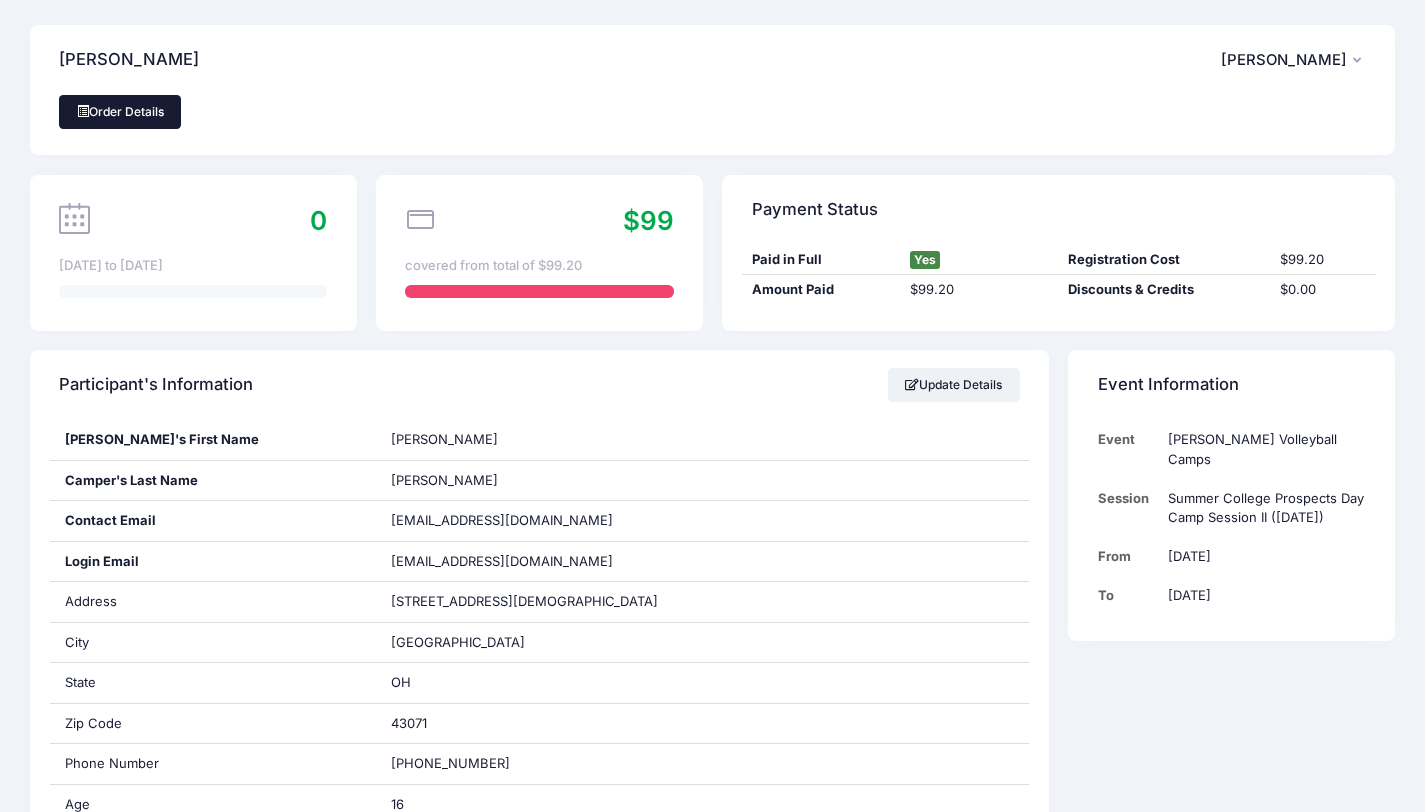 click on "Order Details" at bounding box center [120, 112] 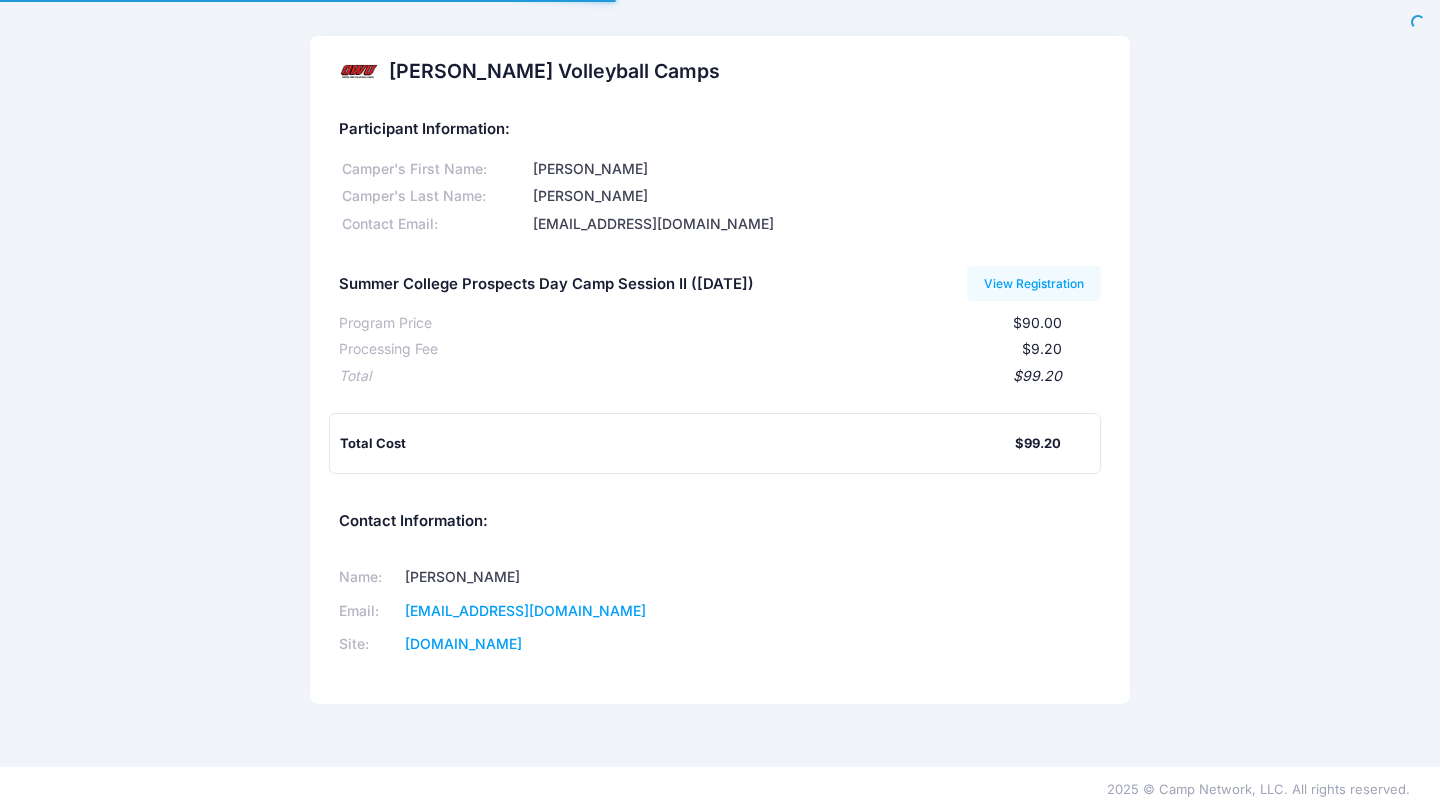 scroll, scrollTop: 0, scrollLeft: 0, axis: both 